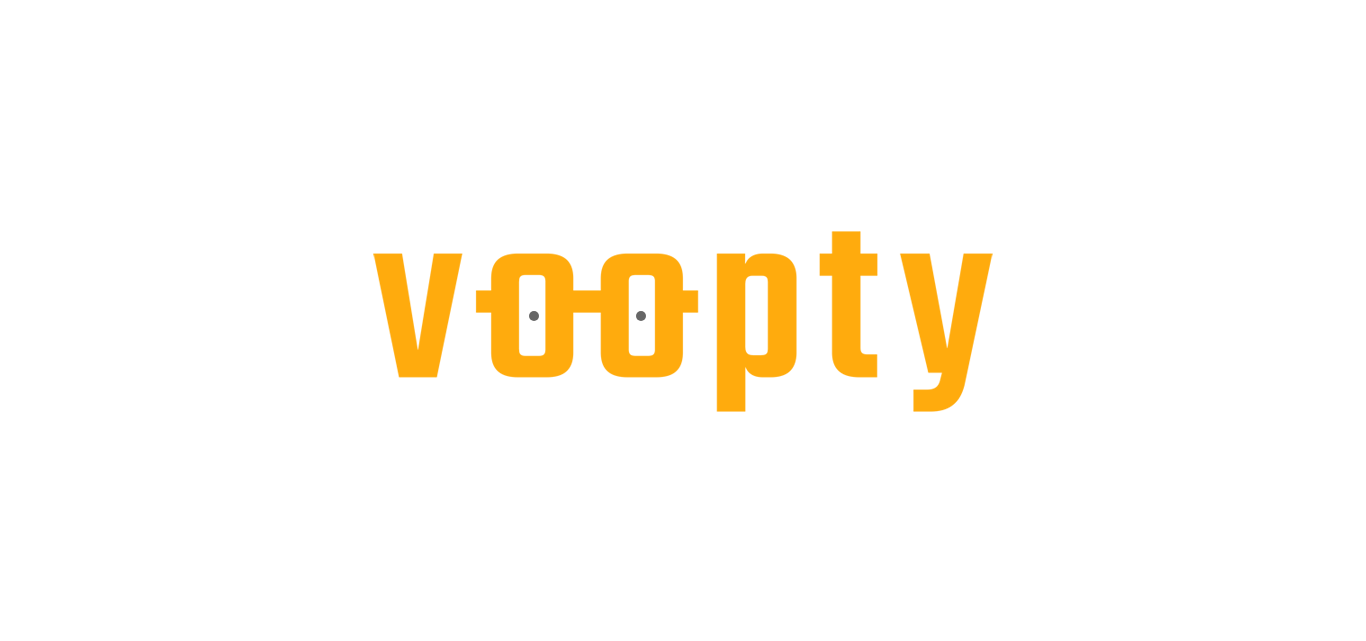 scroll, scrollTop: 0, scrollLeft: 0, axis: both 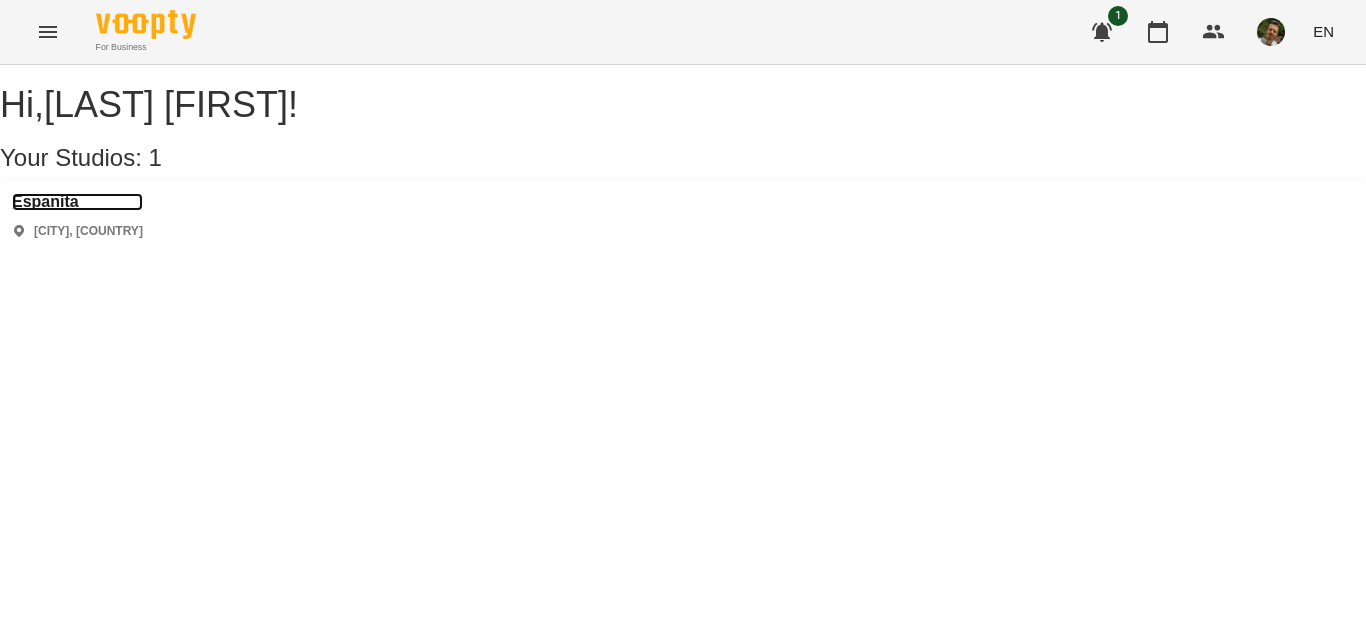 click on "Espanita" at bounding box center (77, 202) 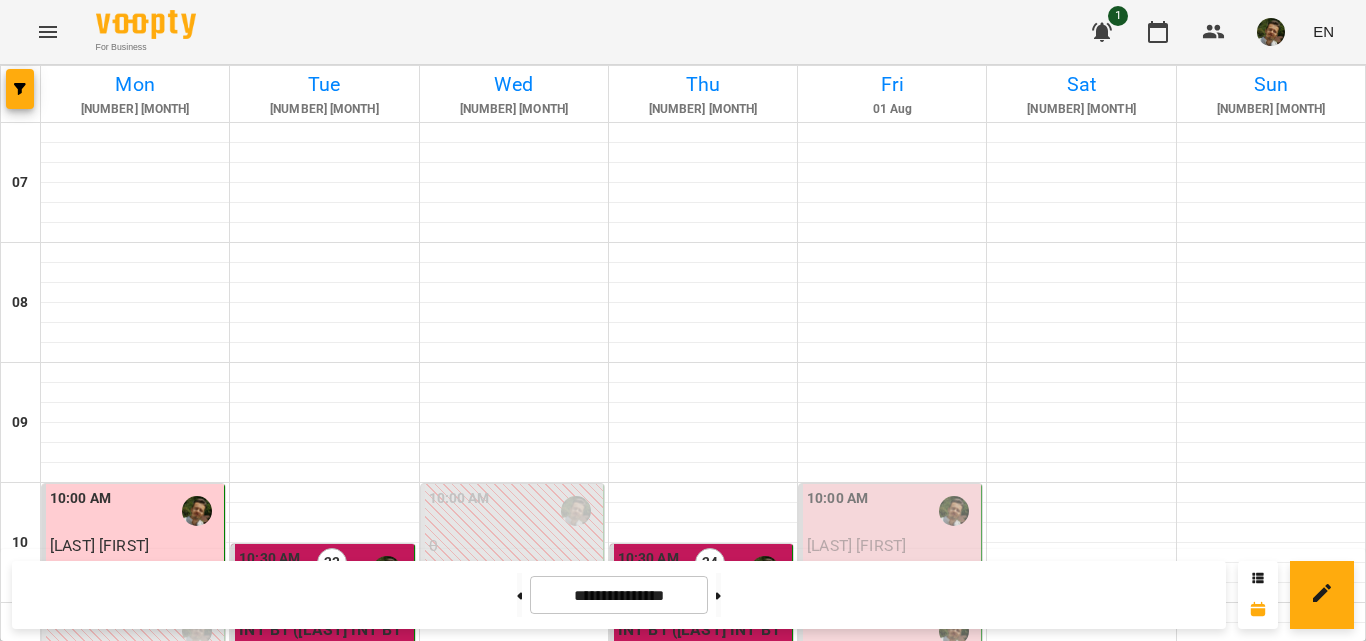 scroll, scrollTop: 201, scrollLeft: 0, axis: vertical 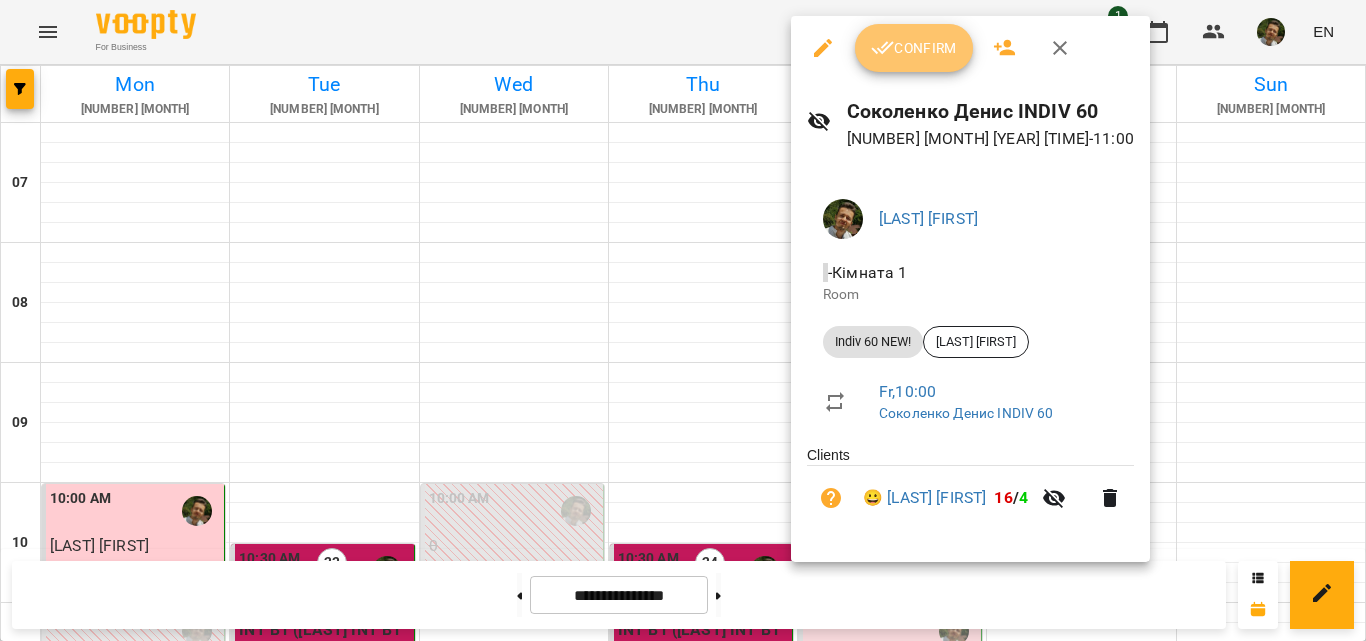 click 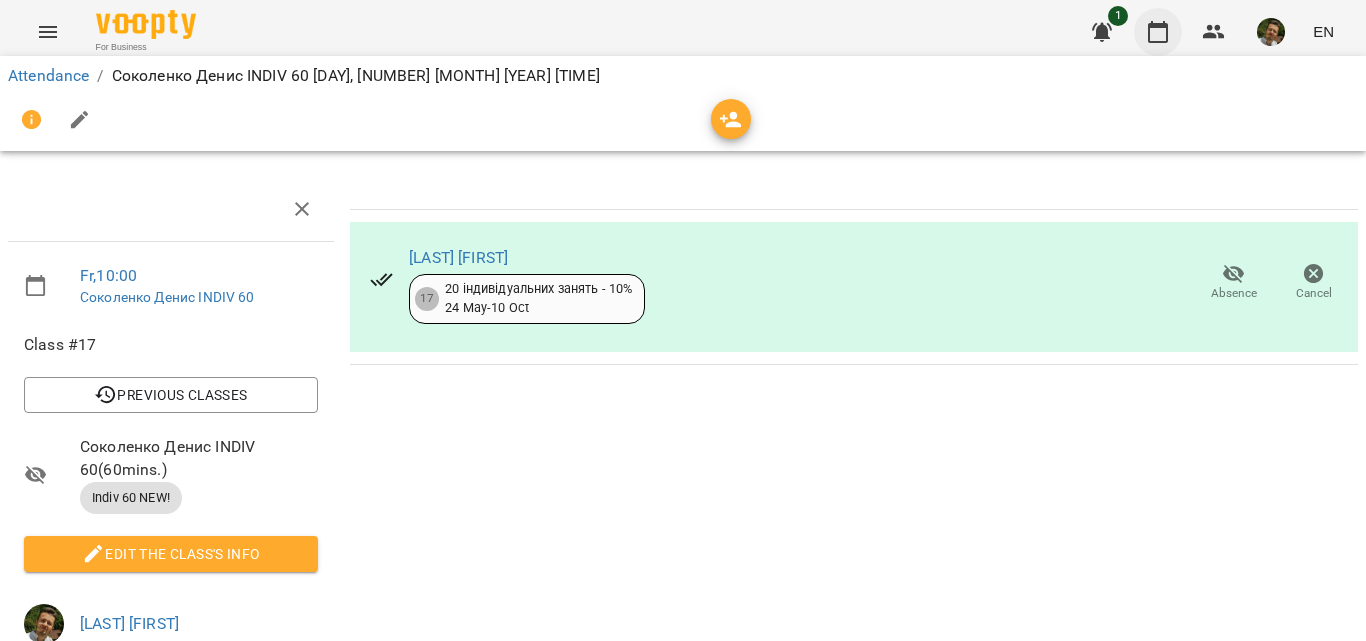 click 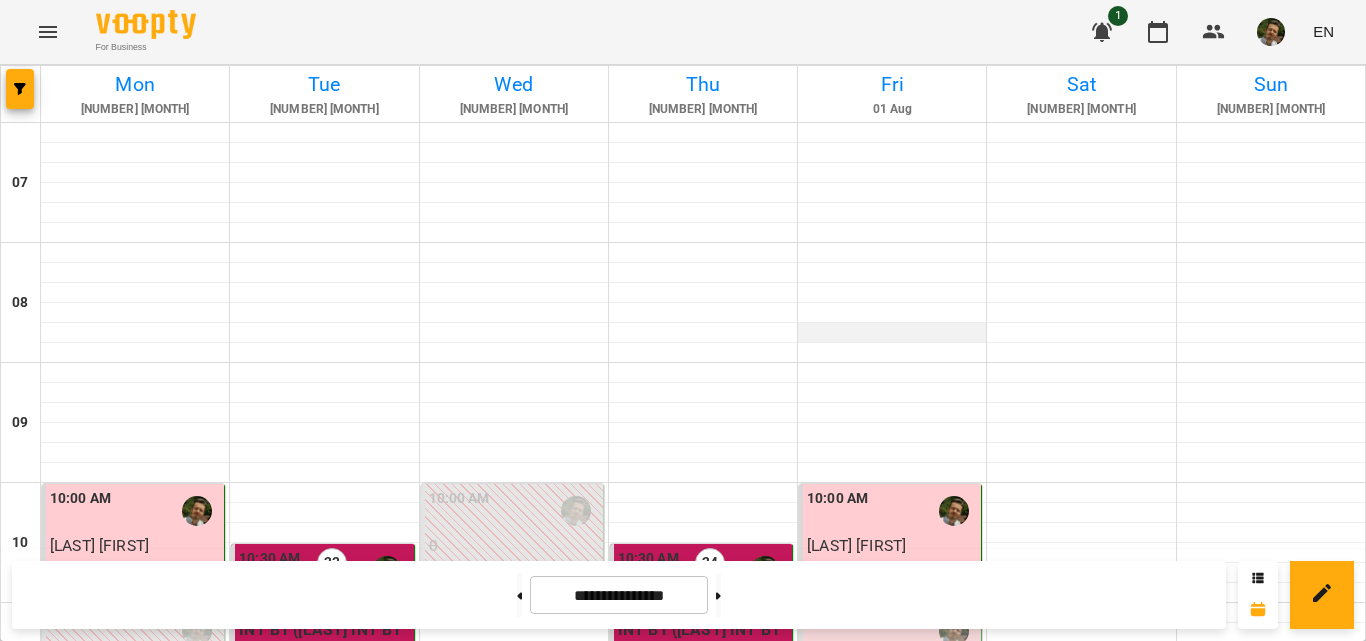 scroll, scrollTop: 410, scrollLeft: 0, axis: vertical 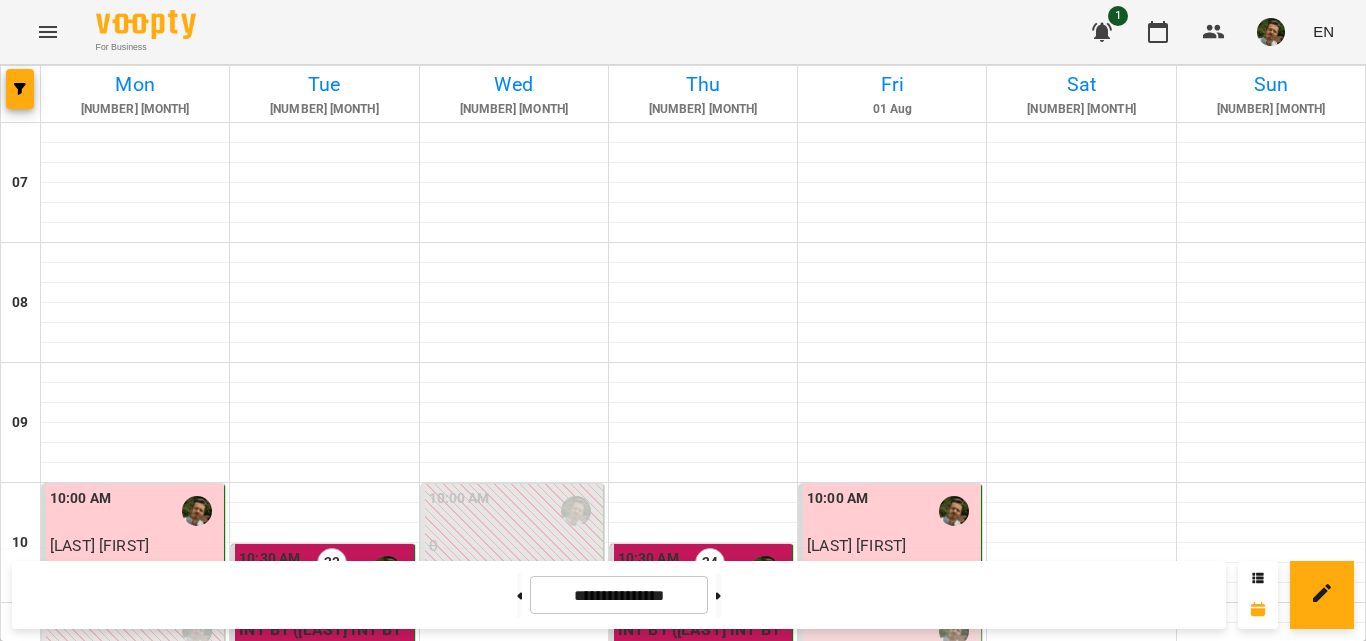 click on "5" at bounding box center (892, 786) 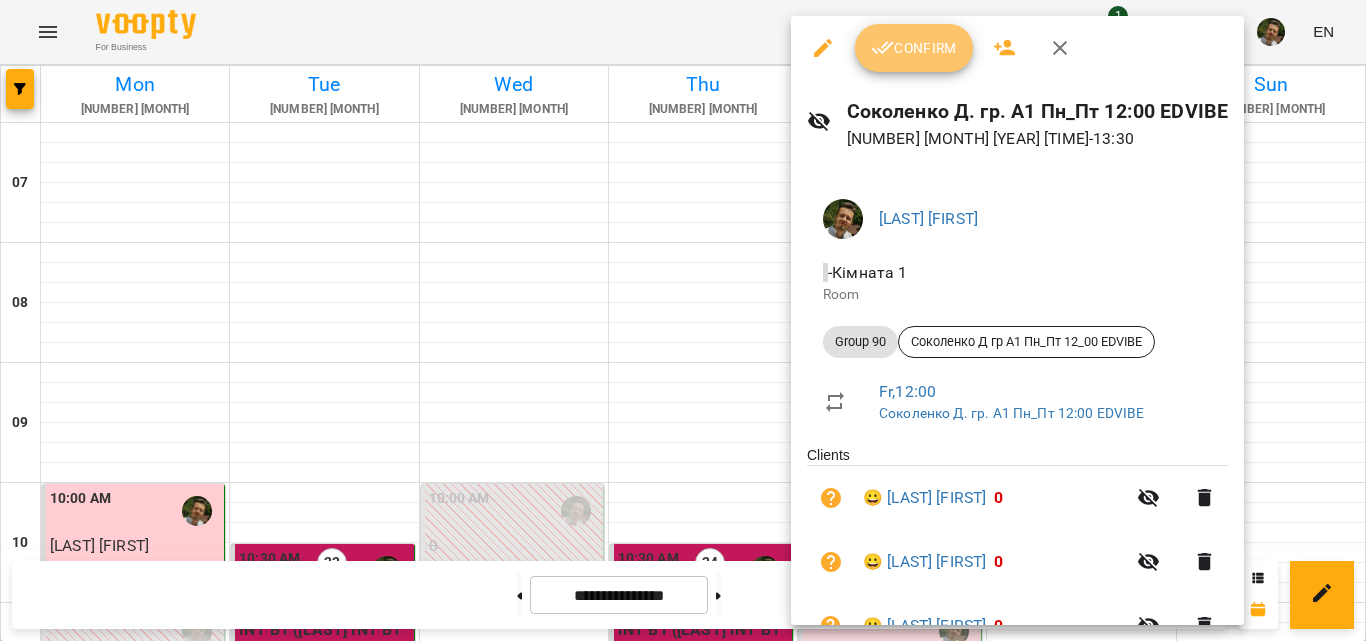 click 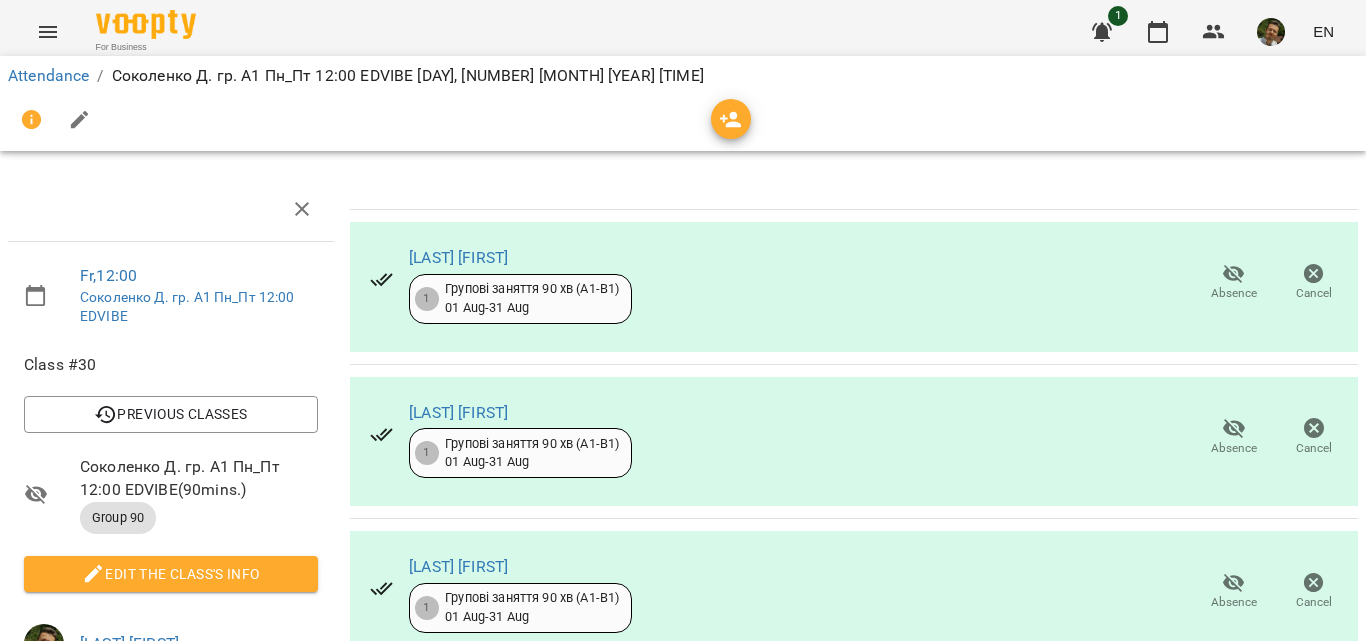 scroll, scrollTop: 373, scrollLeft: 0, axis: vertical 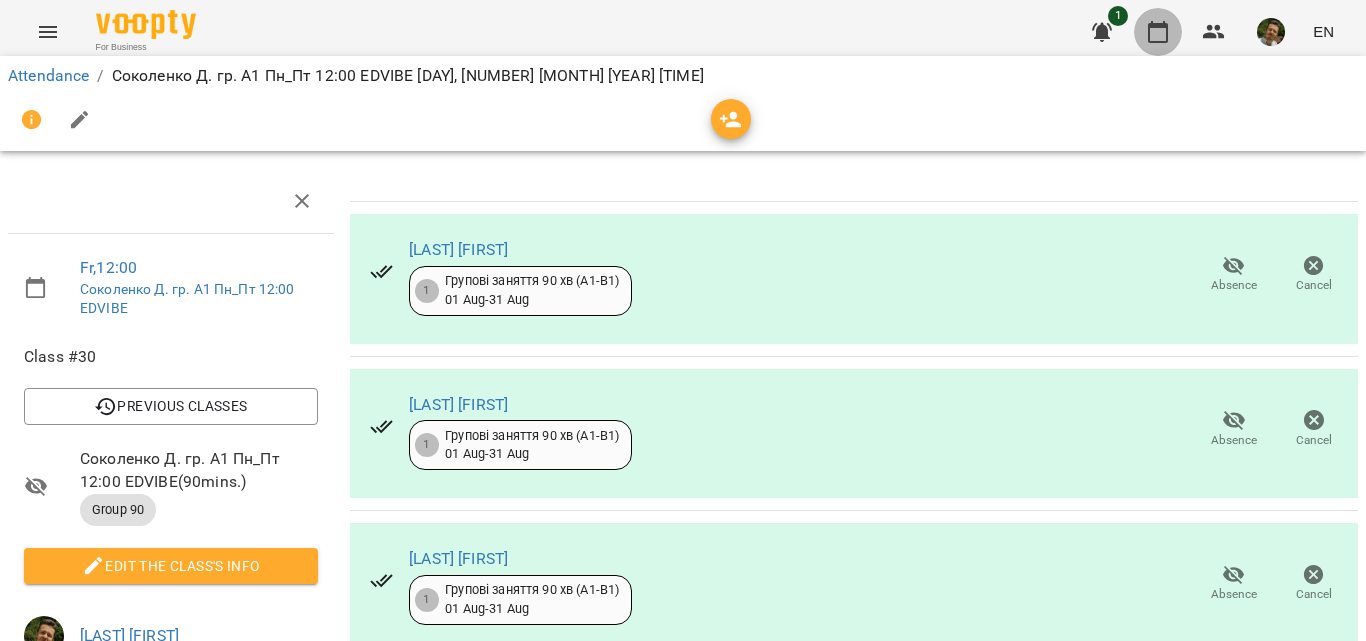 click 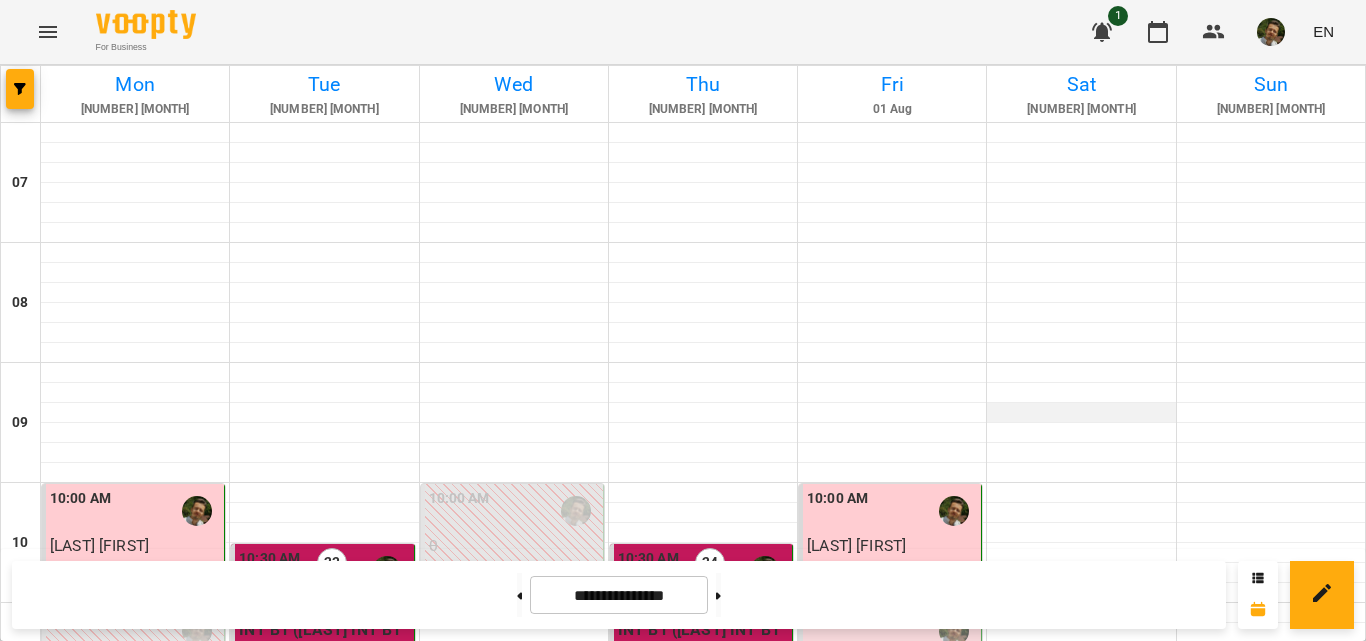 scroll, scrollTop: 598, scrollLeft: 0, axis: vertical 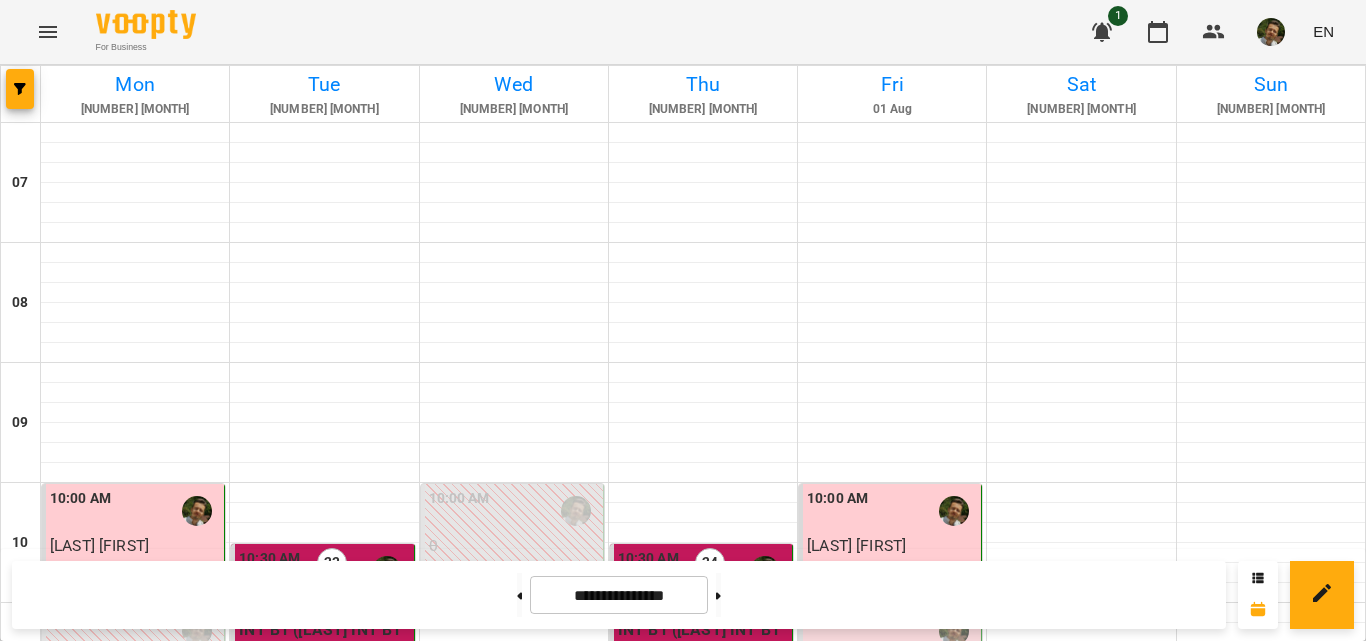 click on "[LAST] [FIRST] та [FIRST] [LAST]" at bounding box center (887, 977) 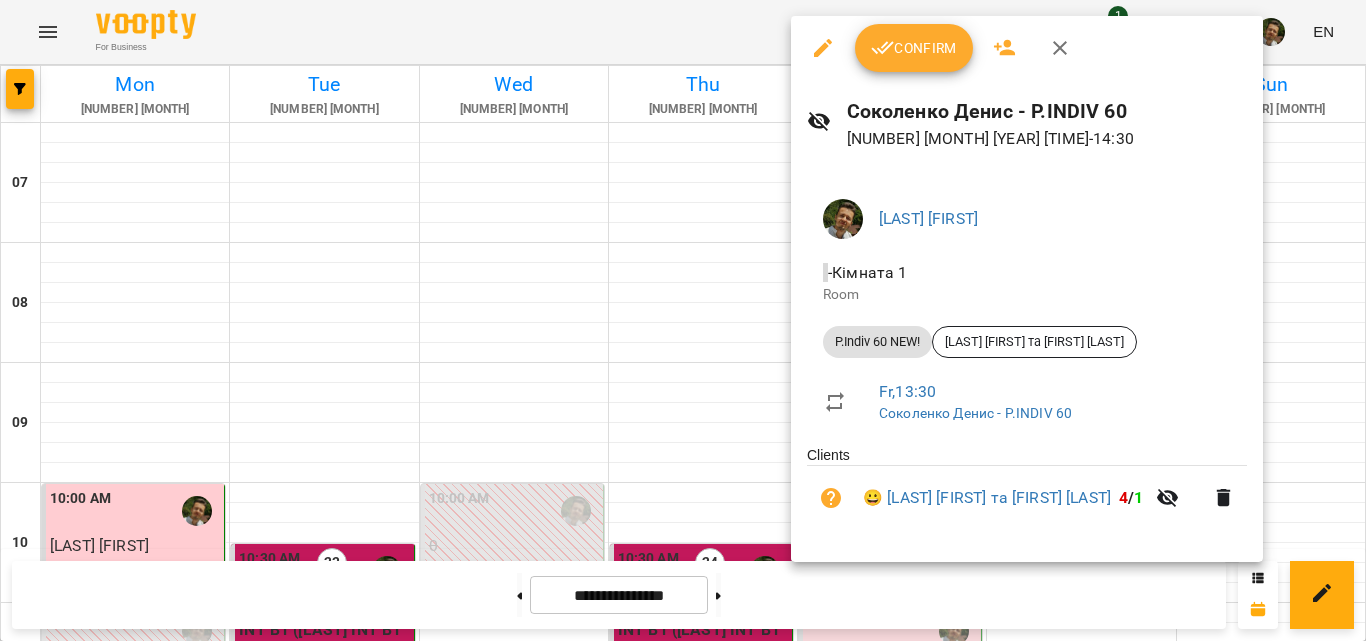 click on "Confirm" at bounding box center (914, 48) 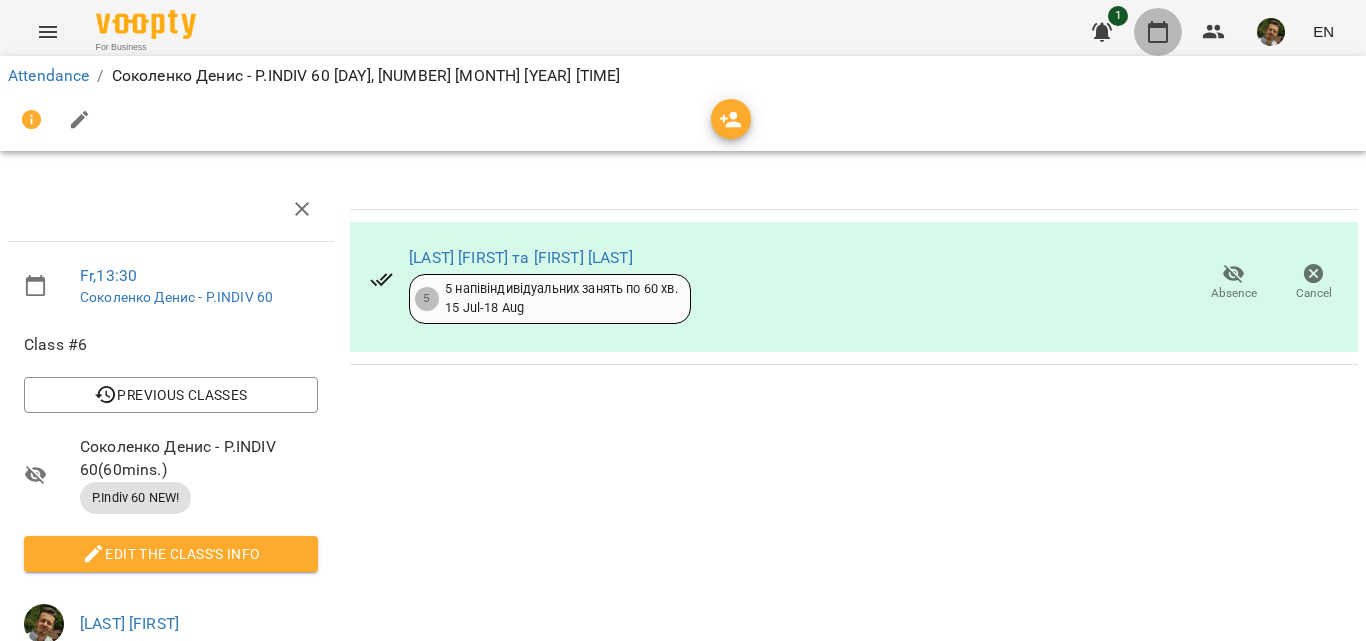 click 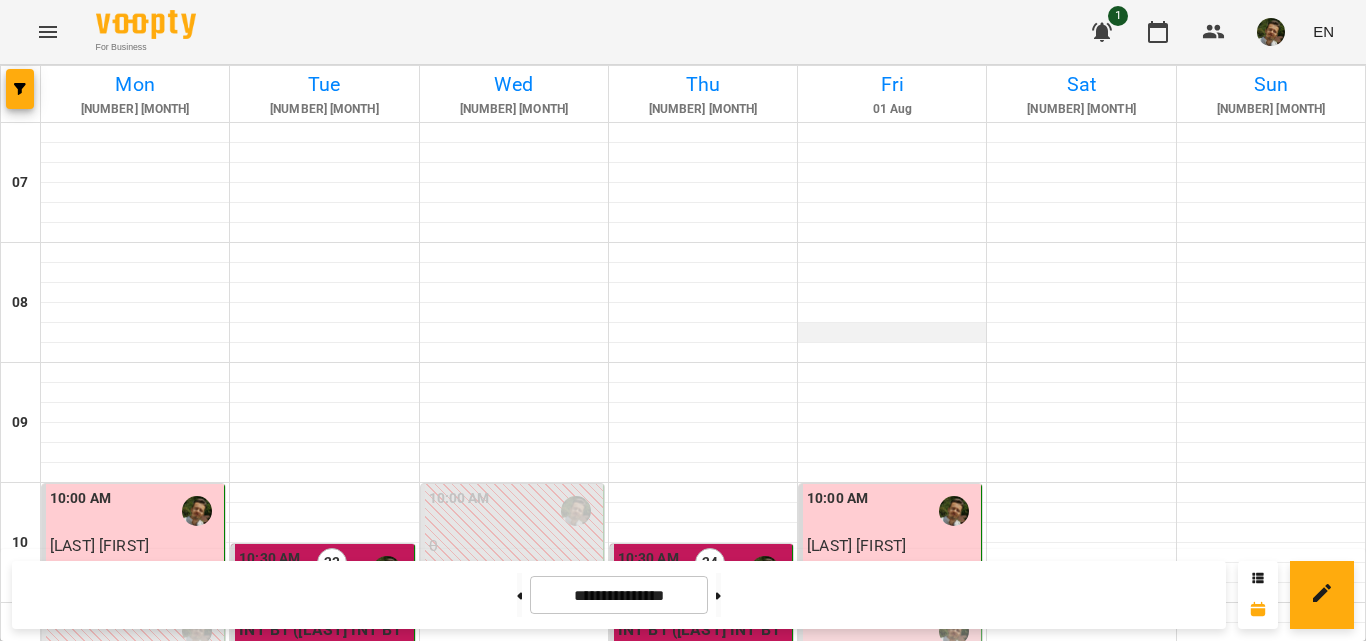 scroll, scrollTop: 1211, scrollLeft: 0, axis: vertical 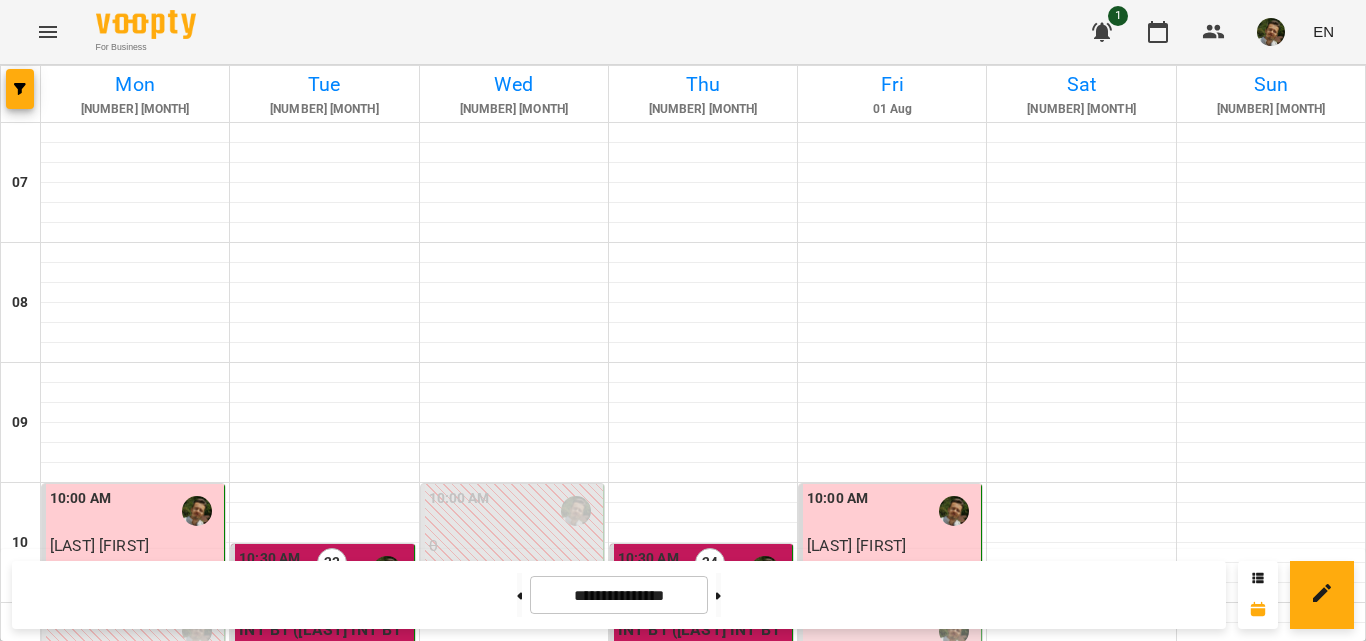 click on "[LAST] [FIRST] та [LAST] [FIRST]" at bounding box center [892, 1517] 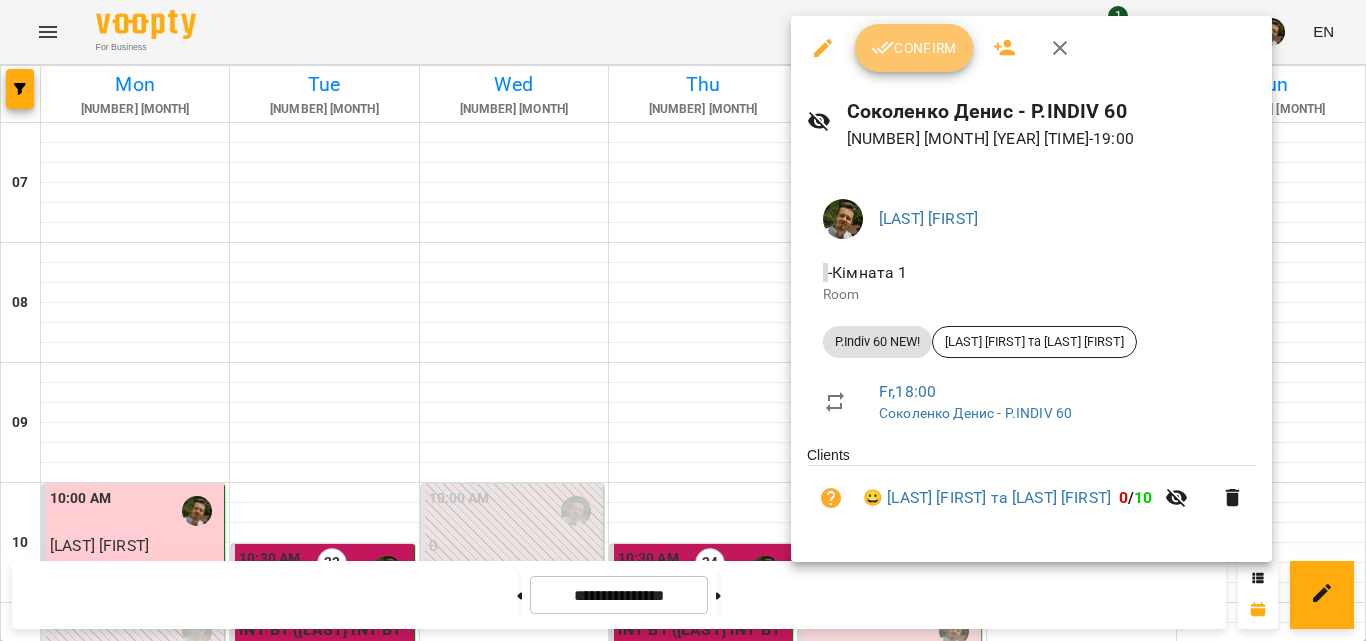 click on "Confirm" at bounding box center [914, 48] 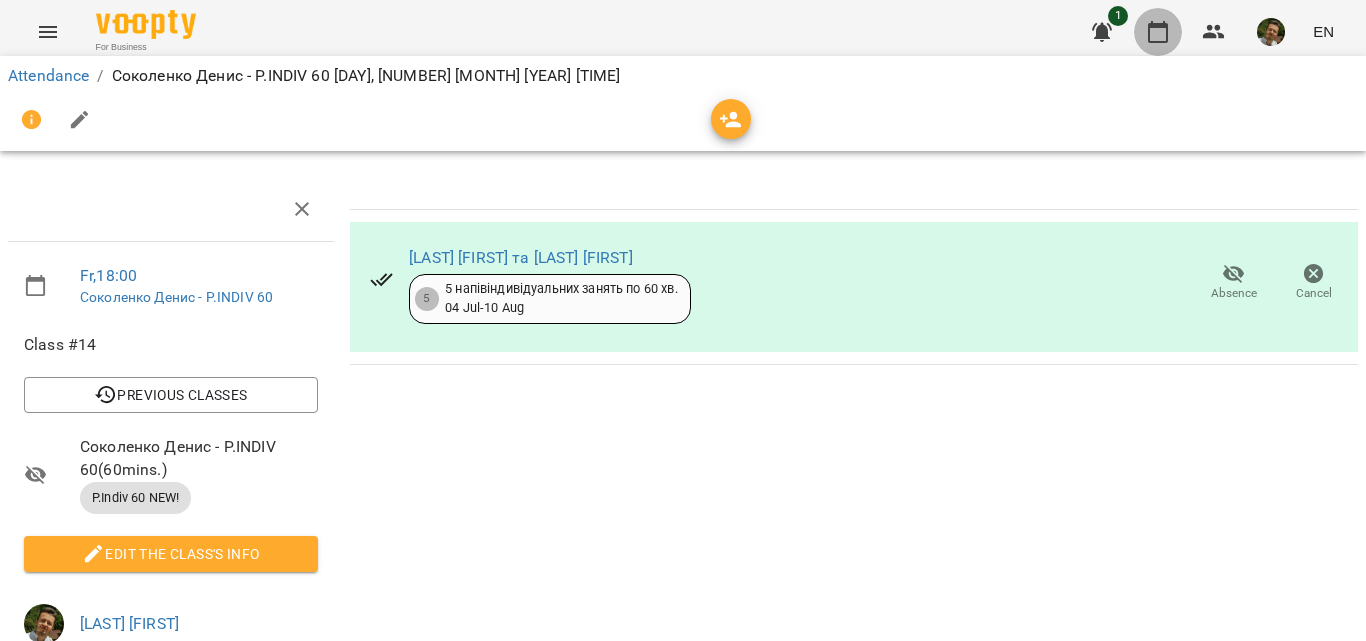 click at bounding box center [1158, 32] 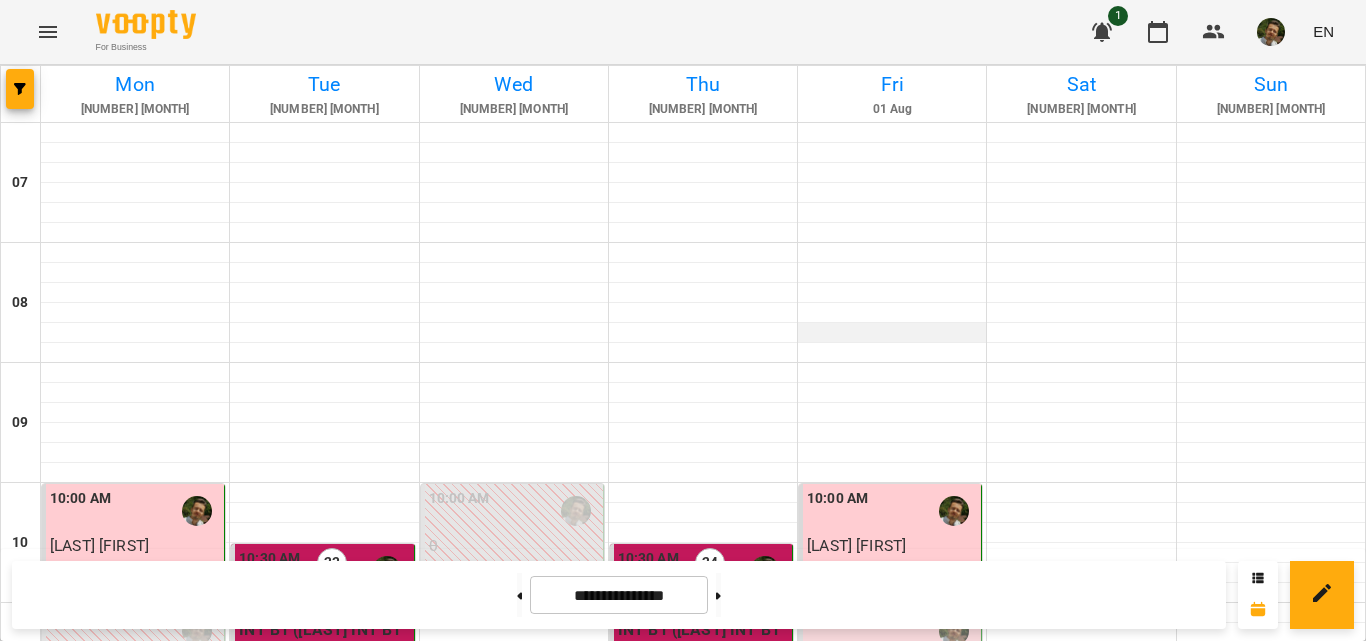 scroll, scrollTop: 1178, scrollLeft: 0, axis: vertical 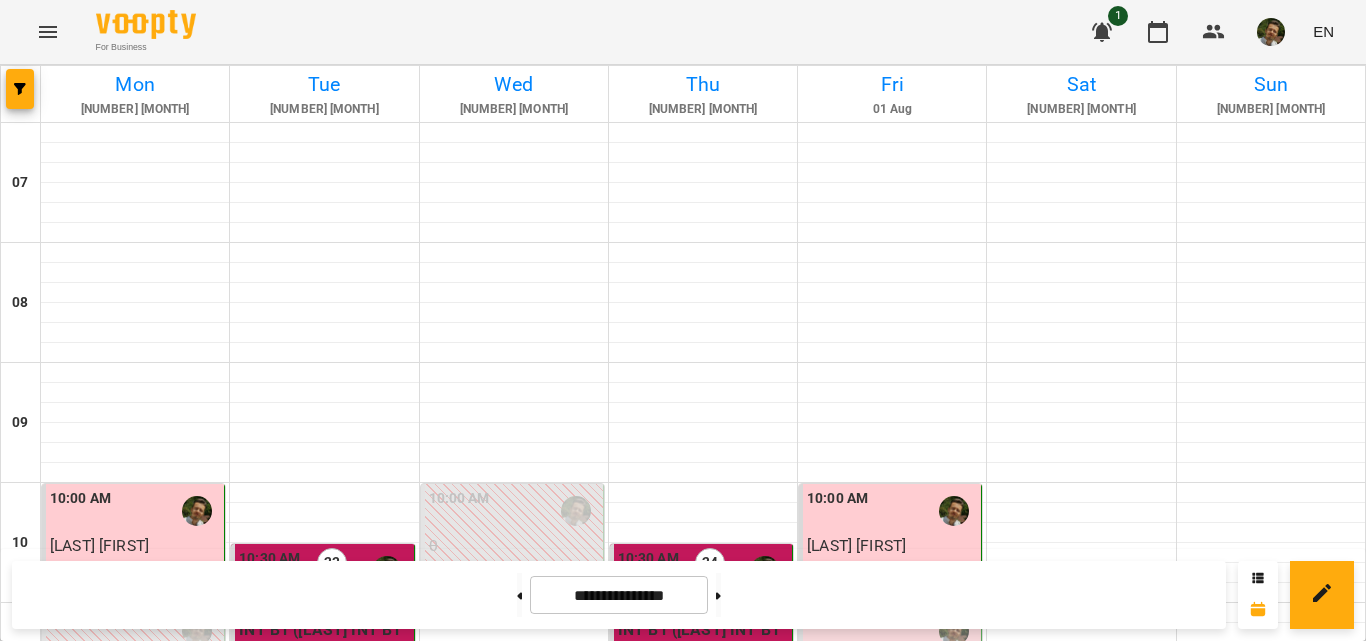 click on "7:00 PM" at bounding box center [892, 1591] 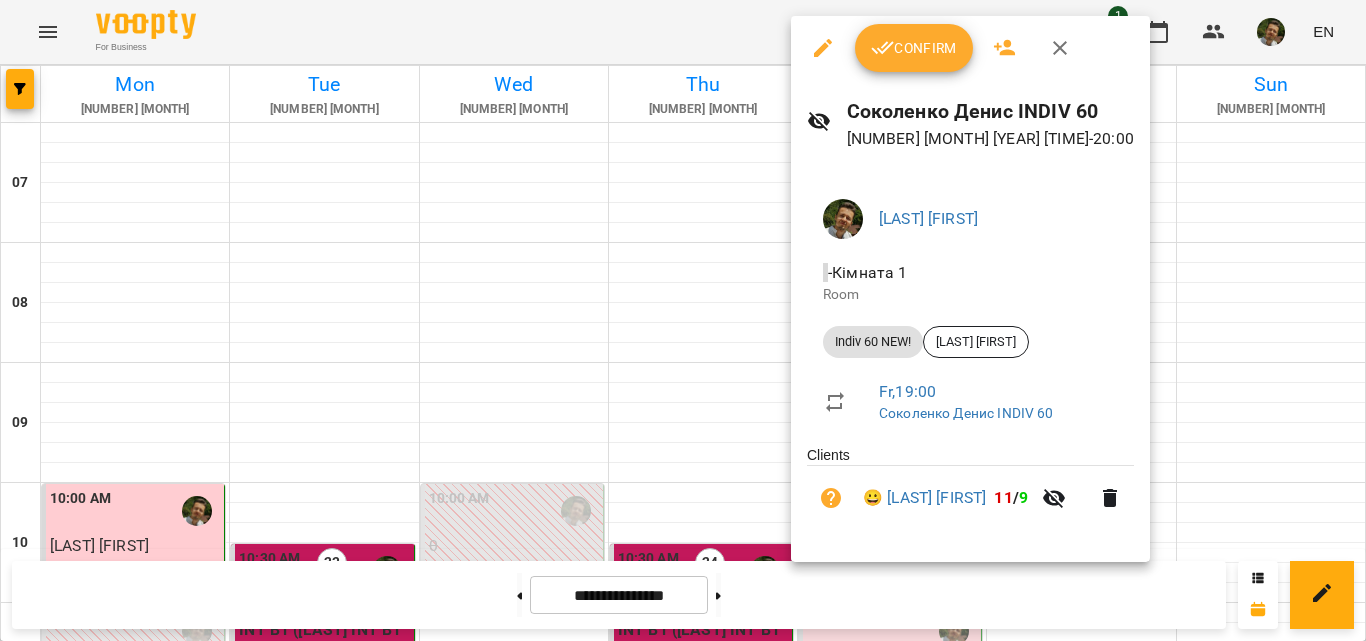 click on "Confirm" at bounding box center [914, 48] 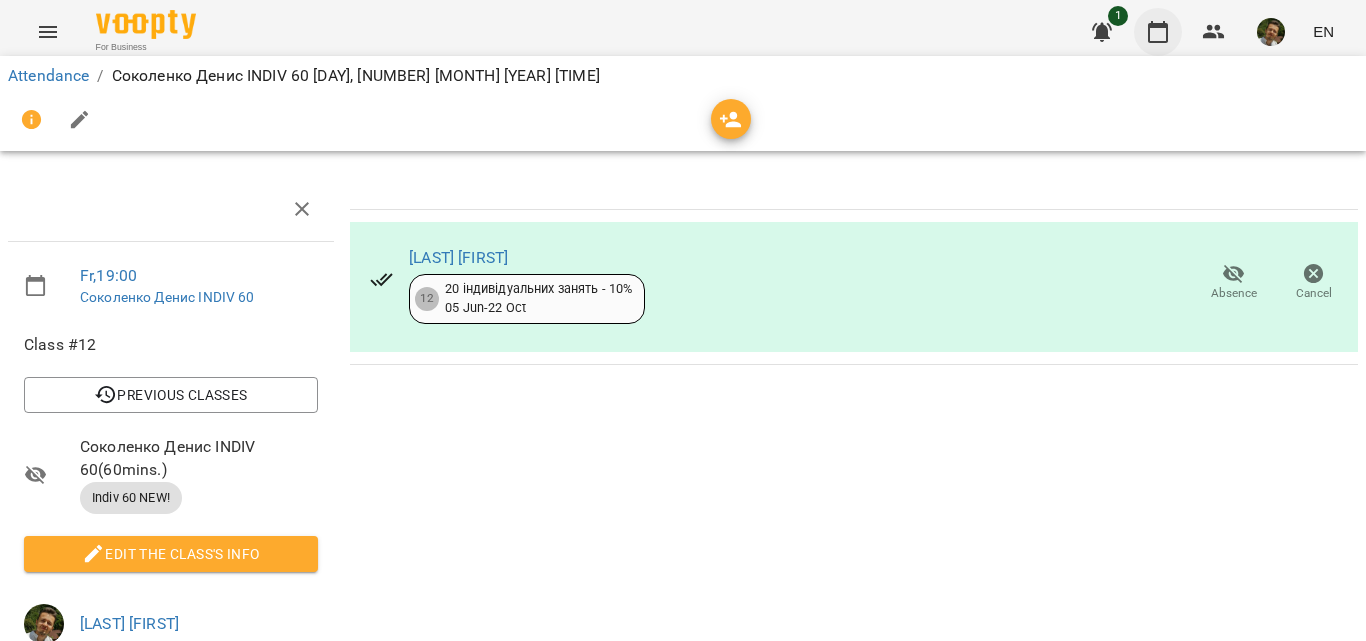 click 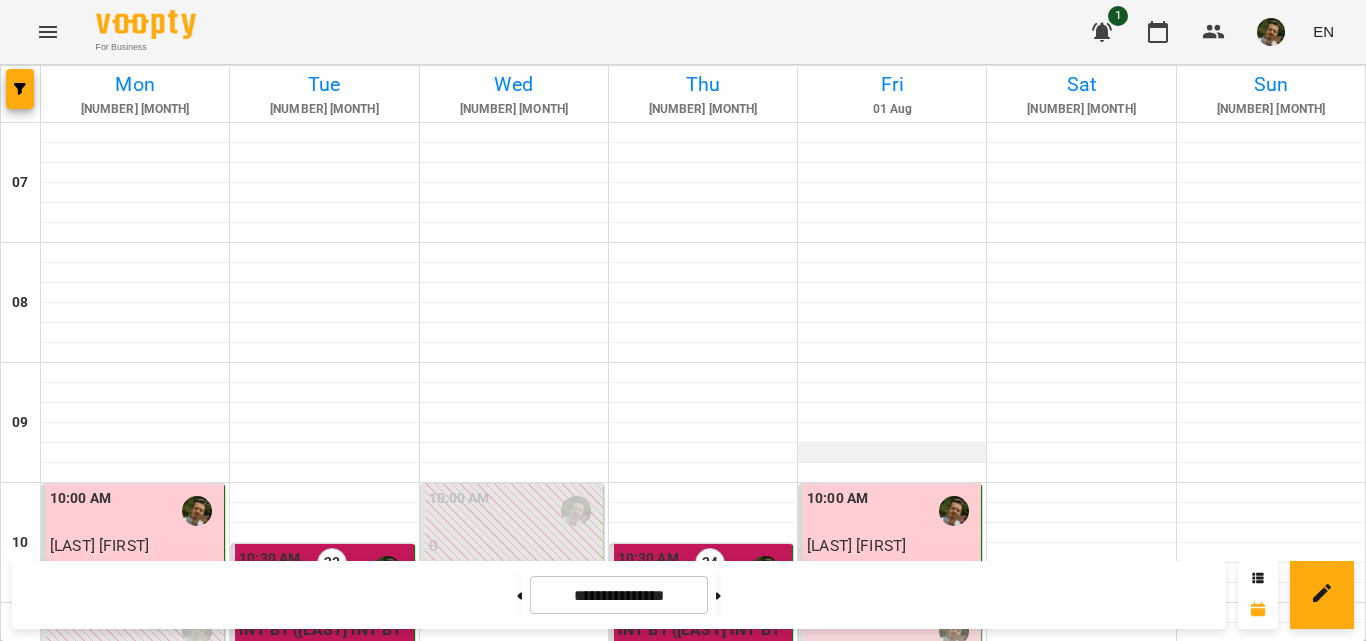 scroll, scrollTop: 1492, scrollLeft: 0, axis: vertical 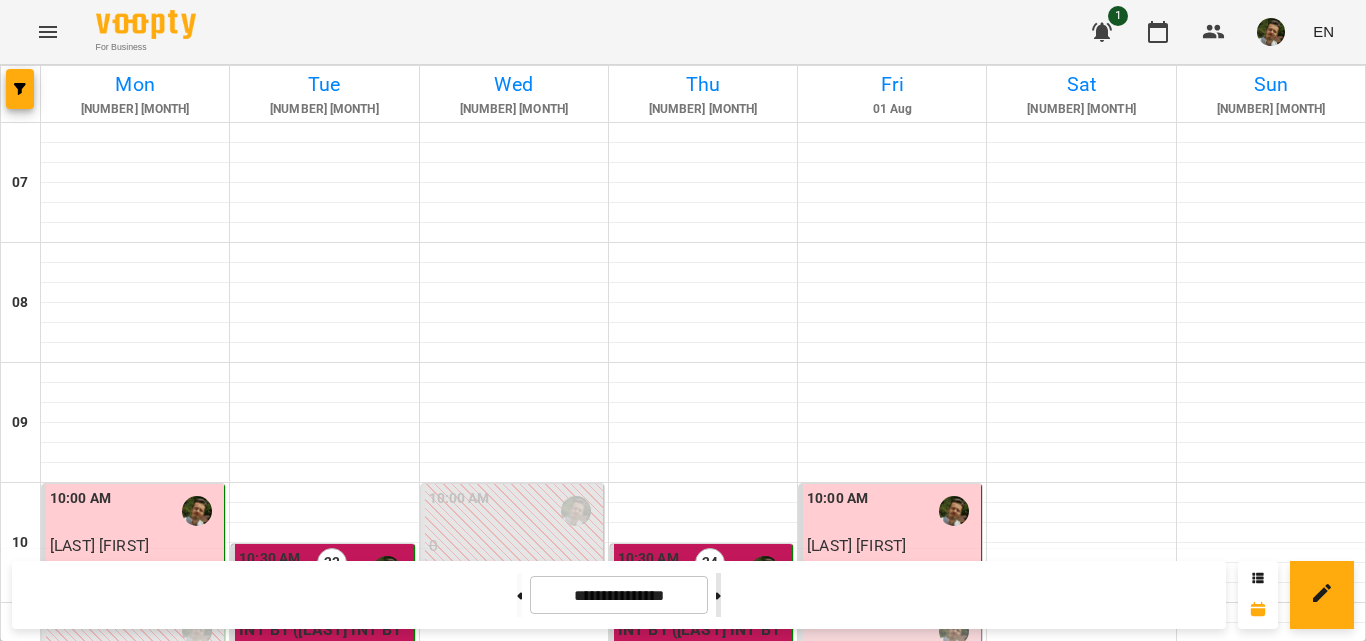 click 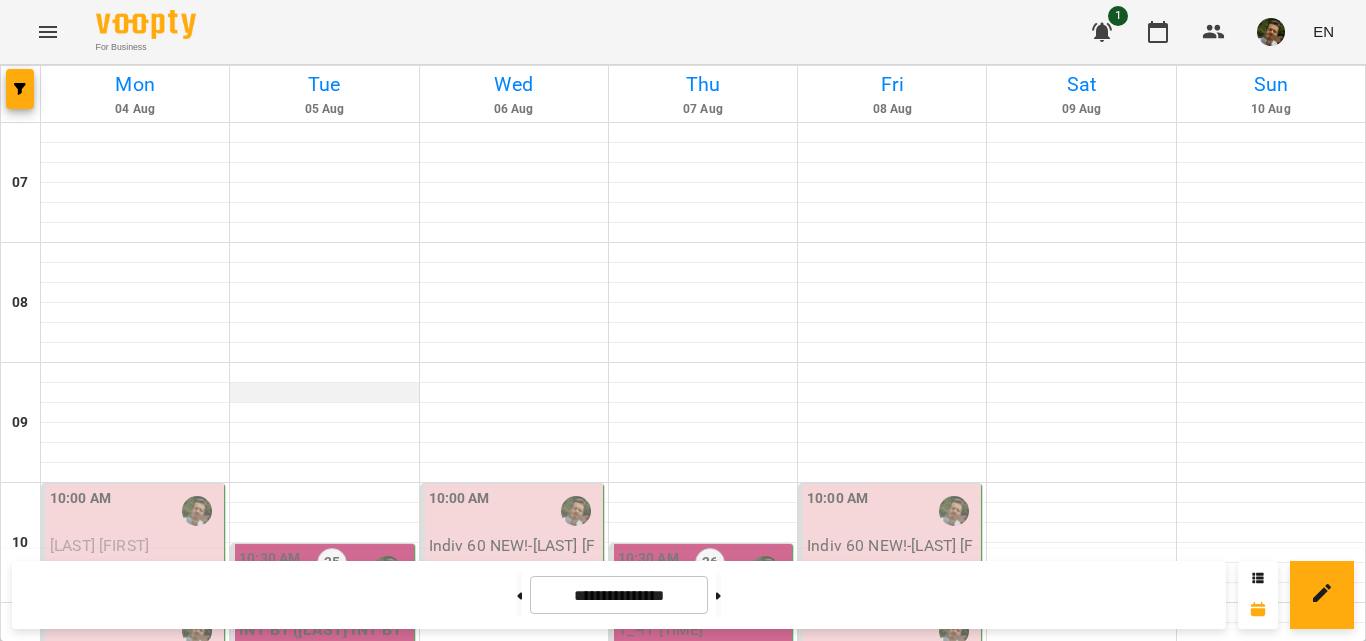scroll, scrollTop: 183, scrollLeft: 0, axis: vertical 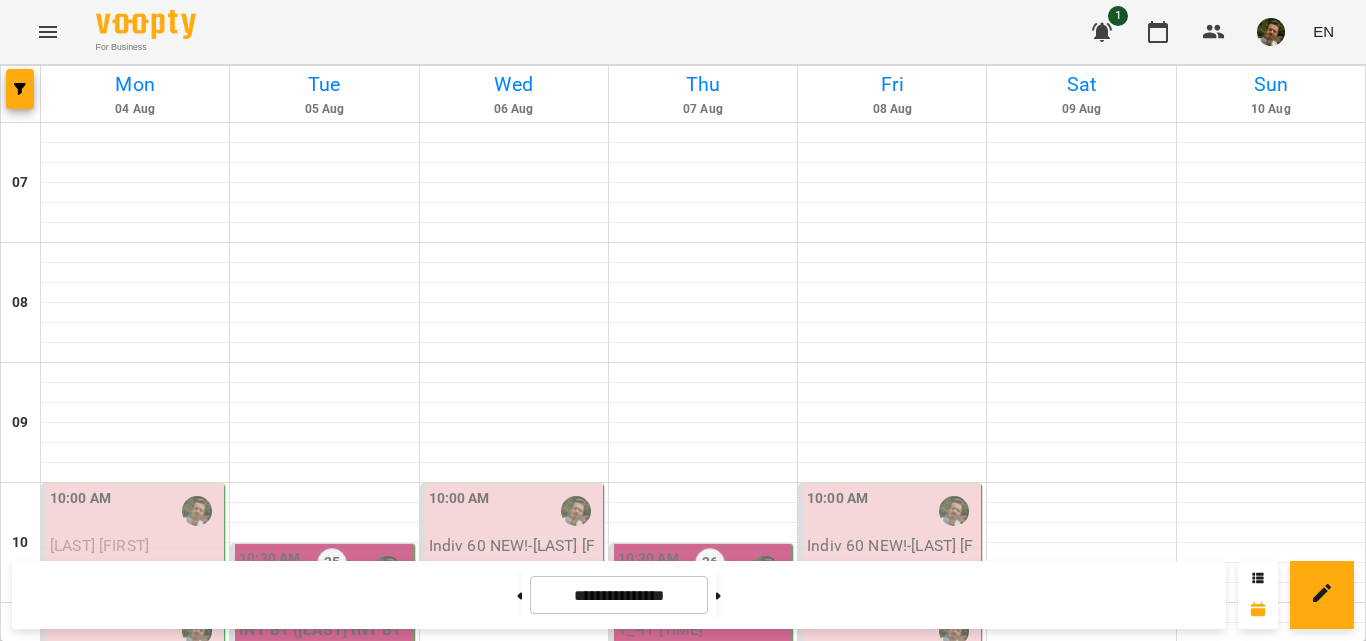 click on "10:00 AM" at bounding box center (135, 511) 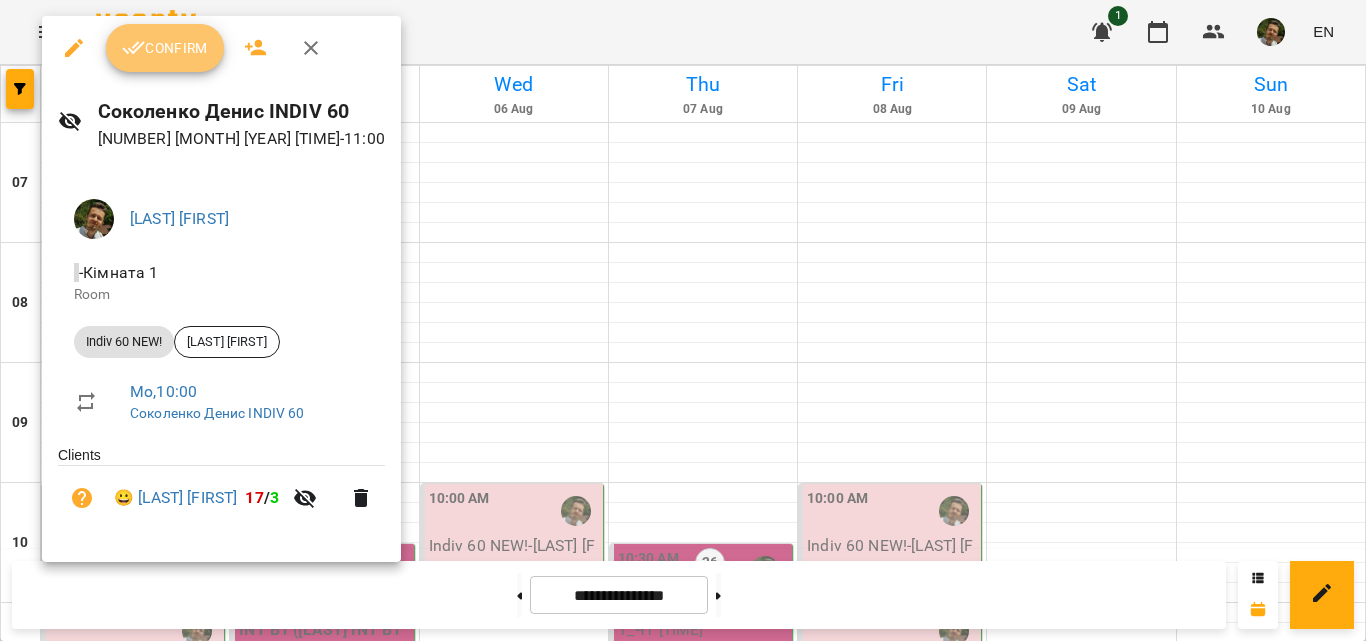 click on "Confirm" at bounding box center (165, 48) 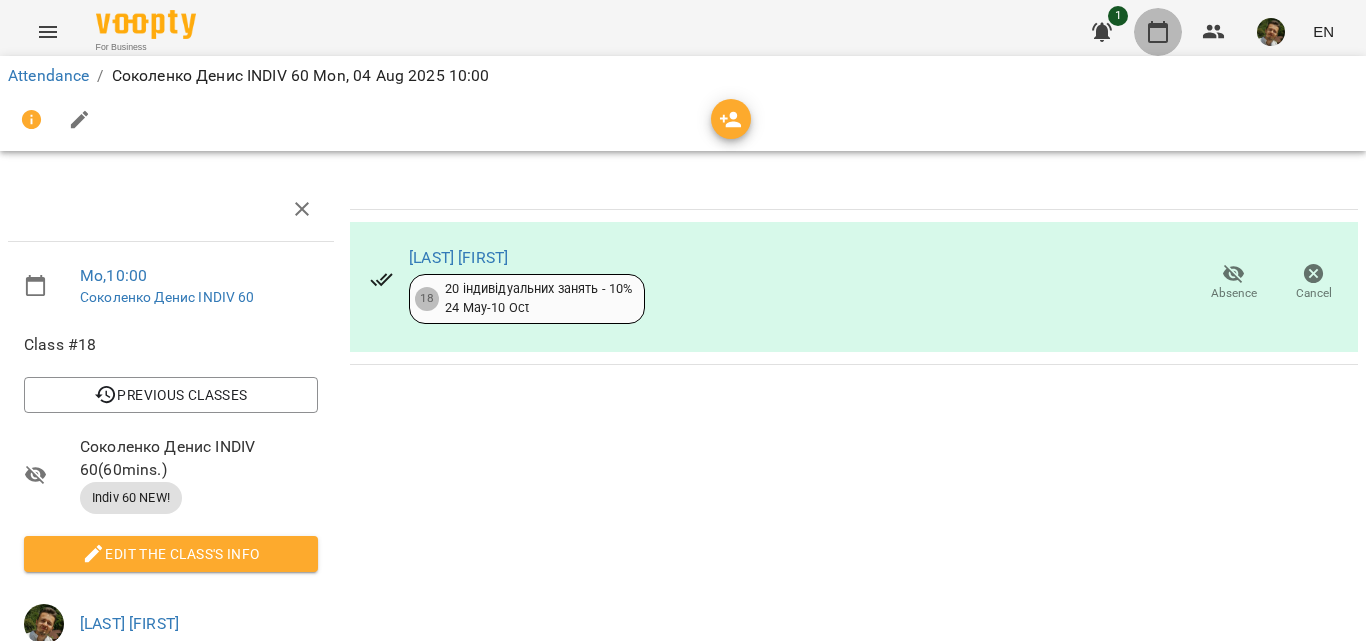 click at bounding box center (1158, 32) 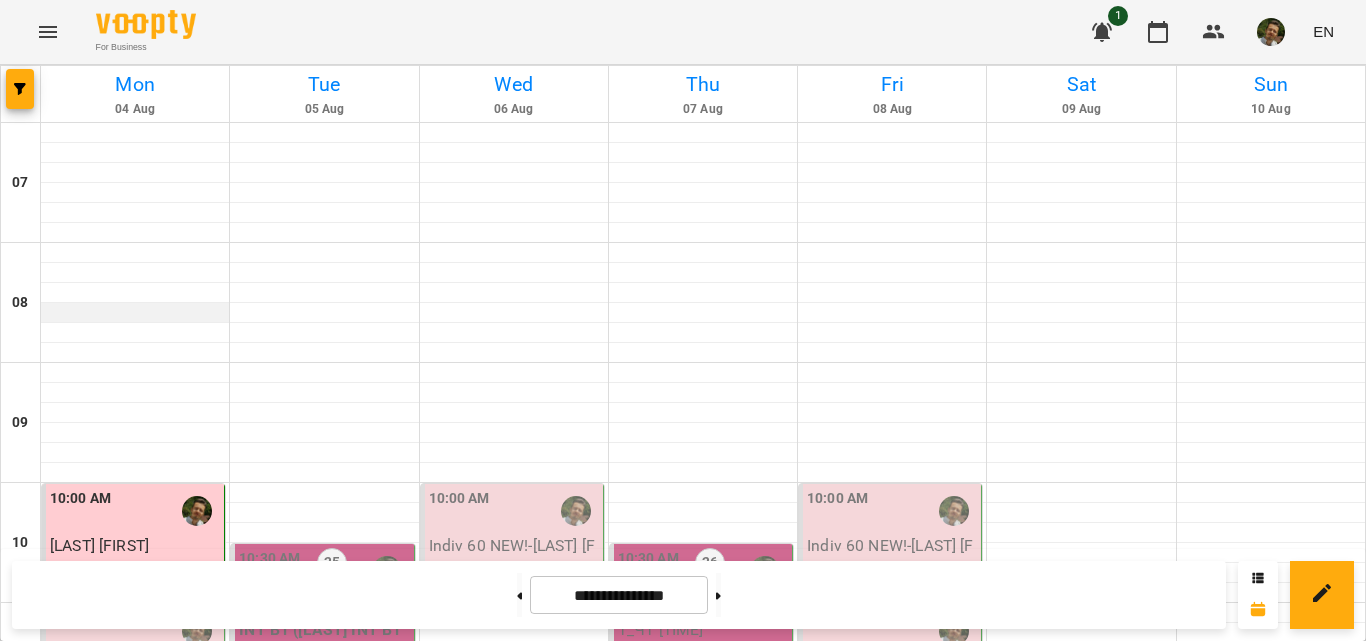 scroll, scrollTop: 369, scrollLeft: 0, axis: vertical 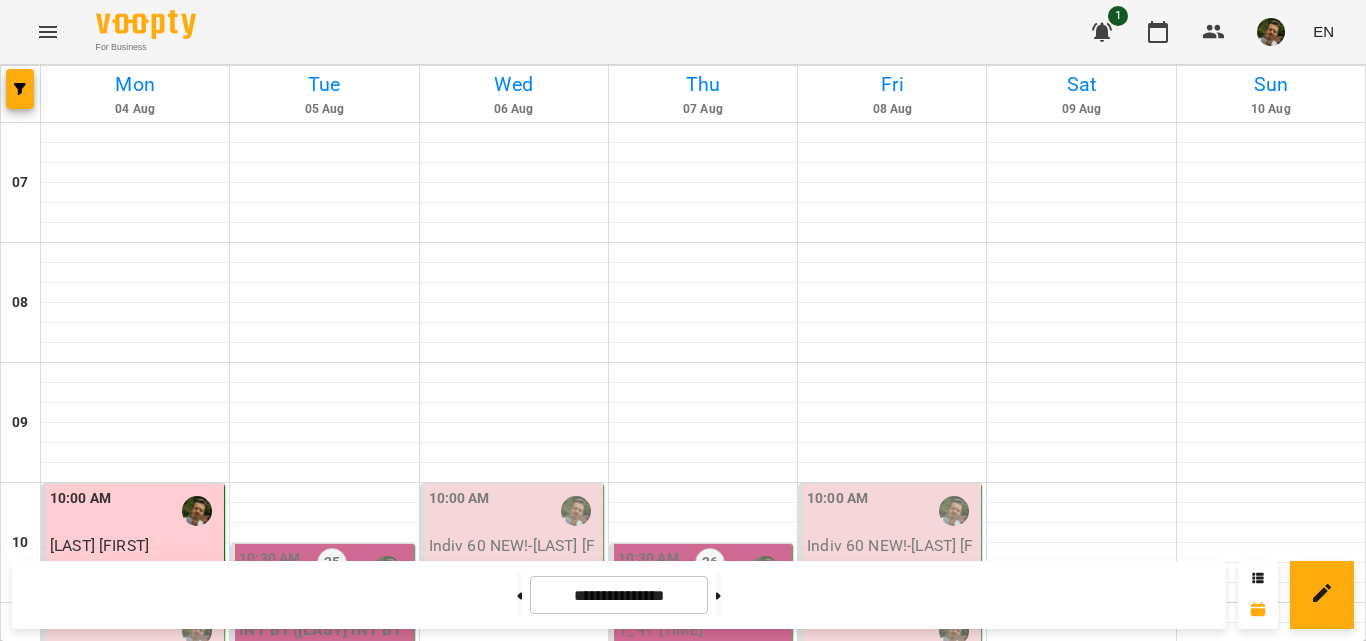 click on "5" at bounding box center (135, 786) 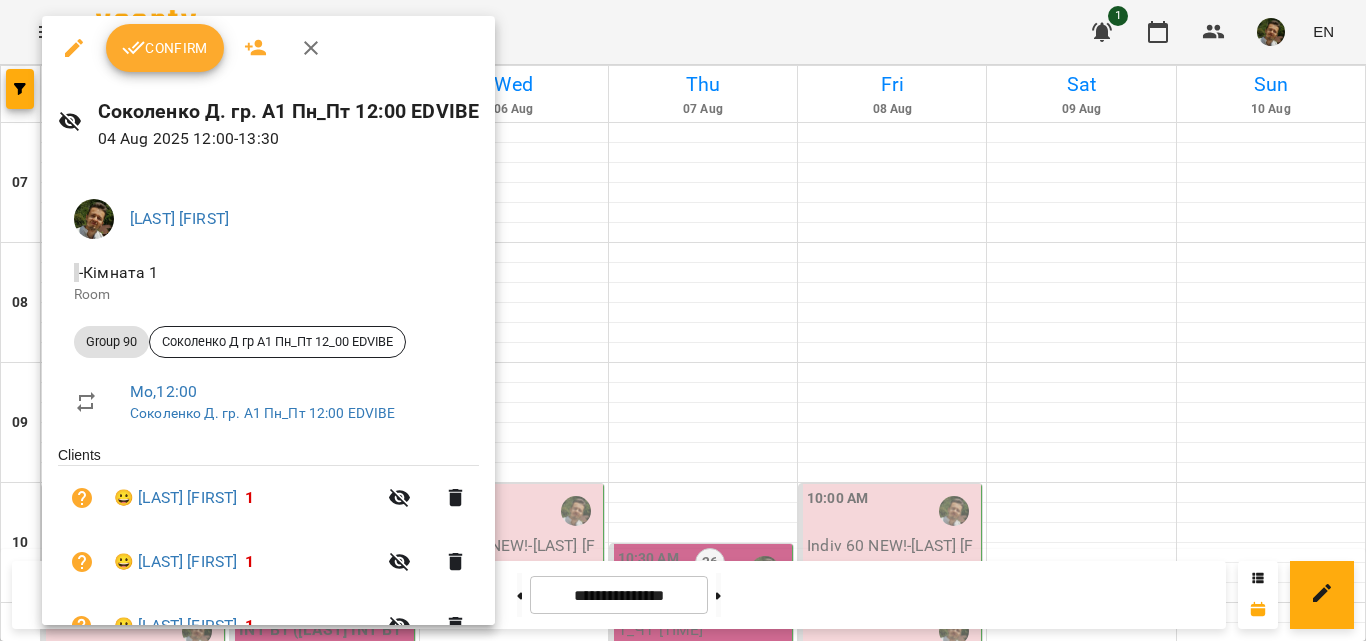 click on "[LAST] Д. гр. А1 Пн_Пт [TIME] EDVIBE [NUMBER] [MONTH] [YEAR] [TIME]  -  [TIME]" at bounding box center [268, 123] 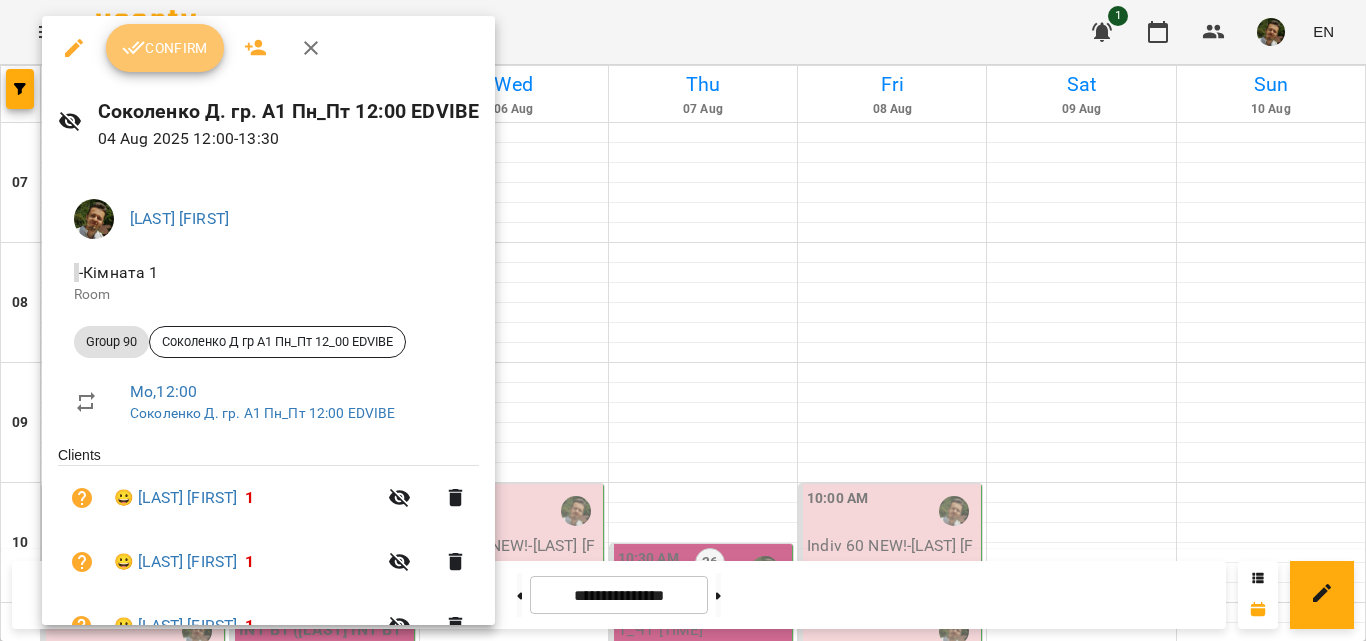 click on "Confirm" at bounding box center [165, 48] 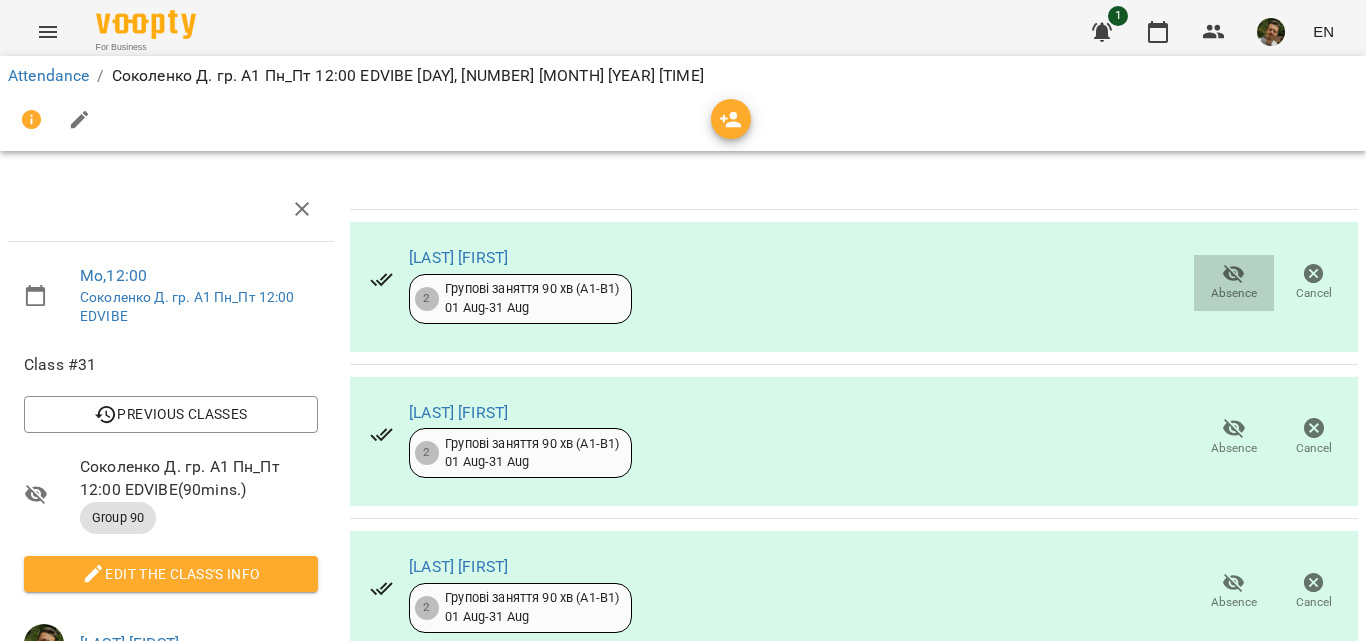click on "Absence" at bounding box center [1234, 282] 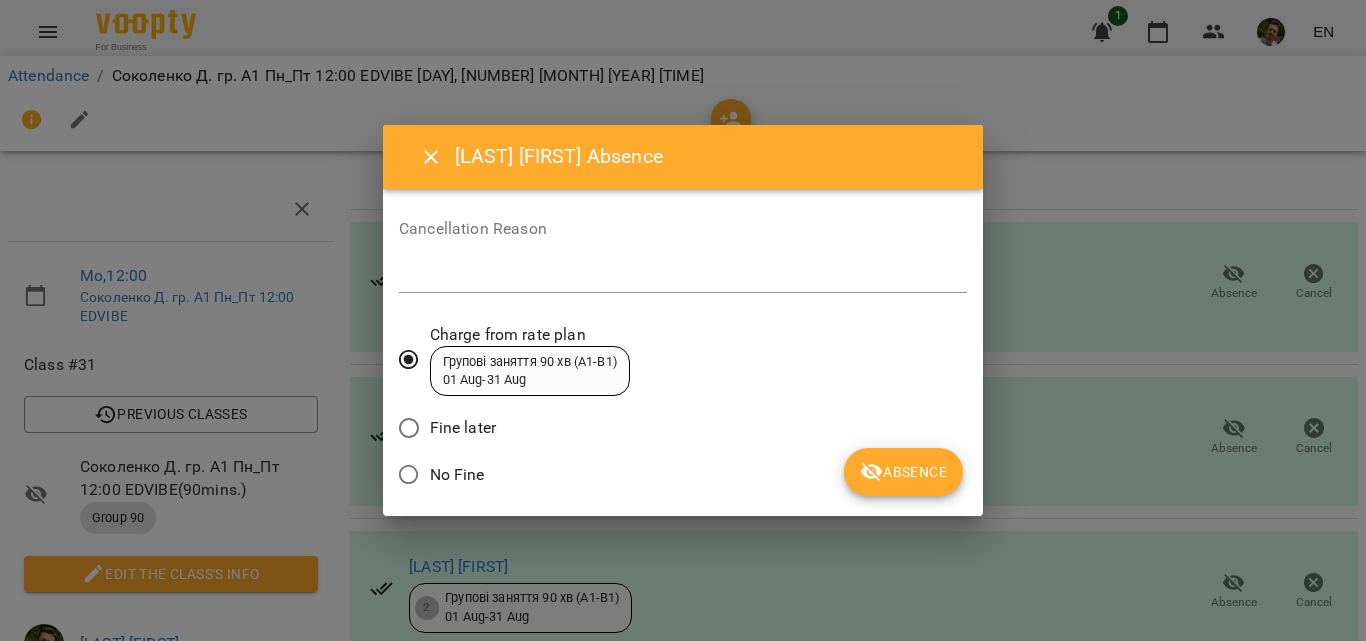 click on "No Fine" at bounding box center [457, 475] 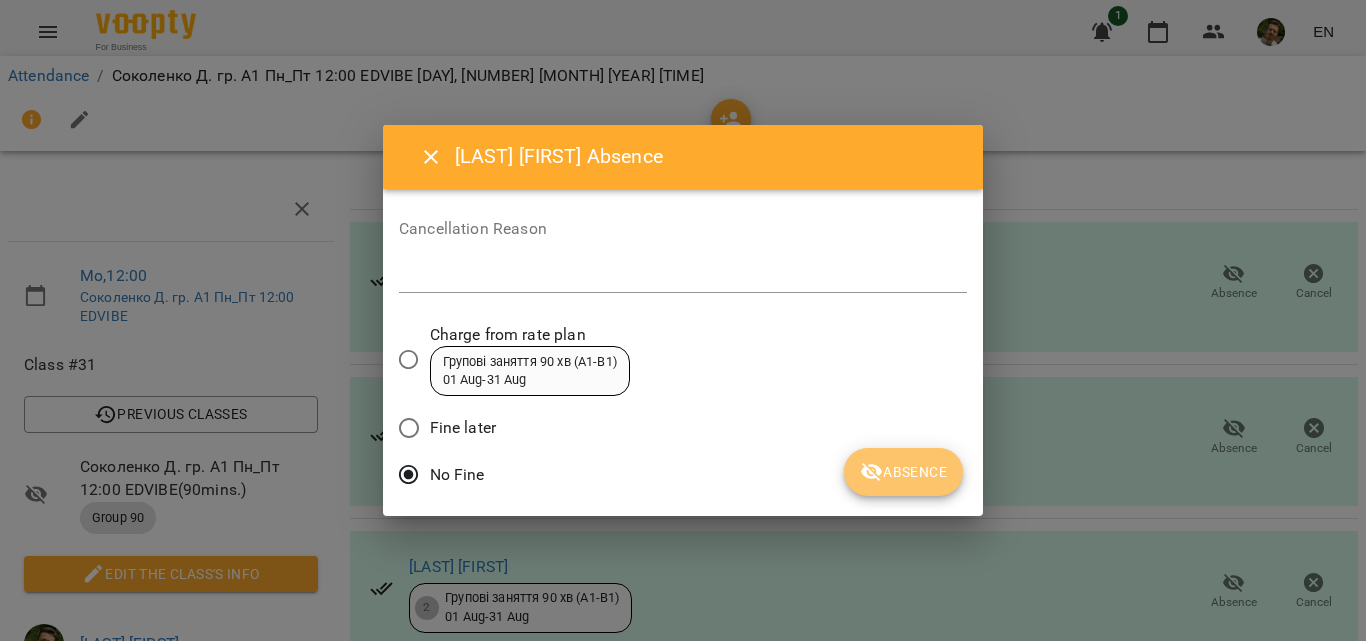 click on "Absence" at bounding box center [903, 472] 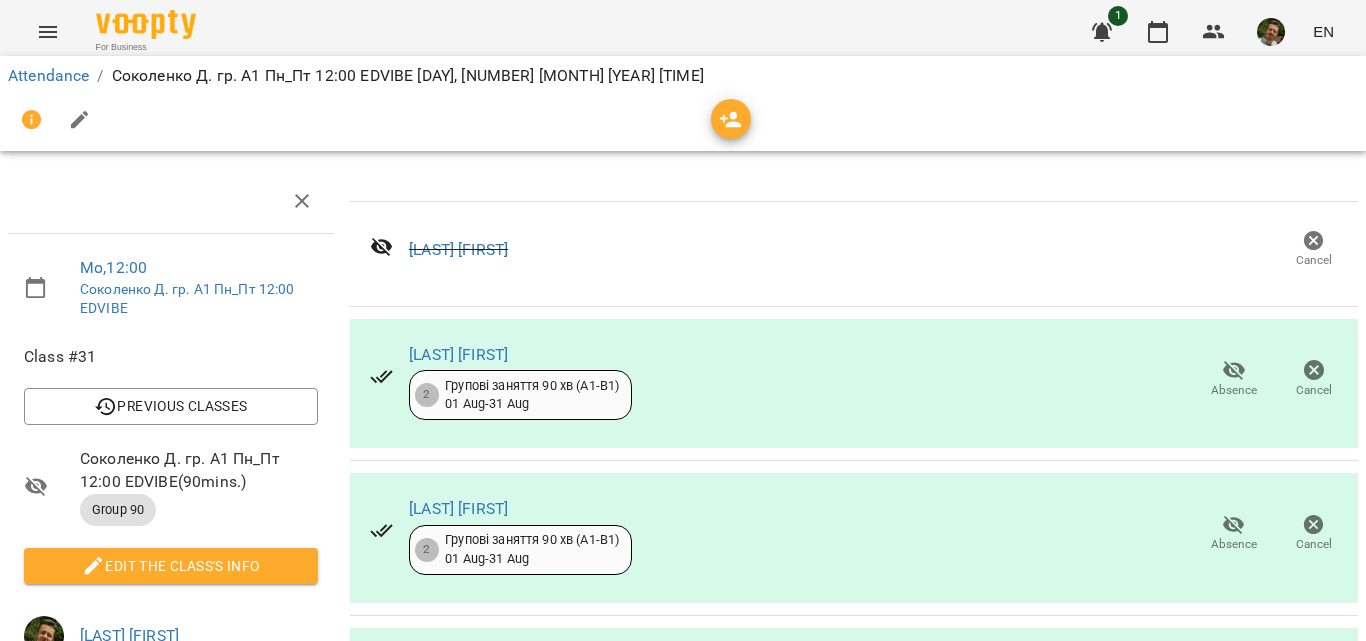 scroll, scrollTop: 323, scrollLeft: 0, axis: vertical 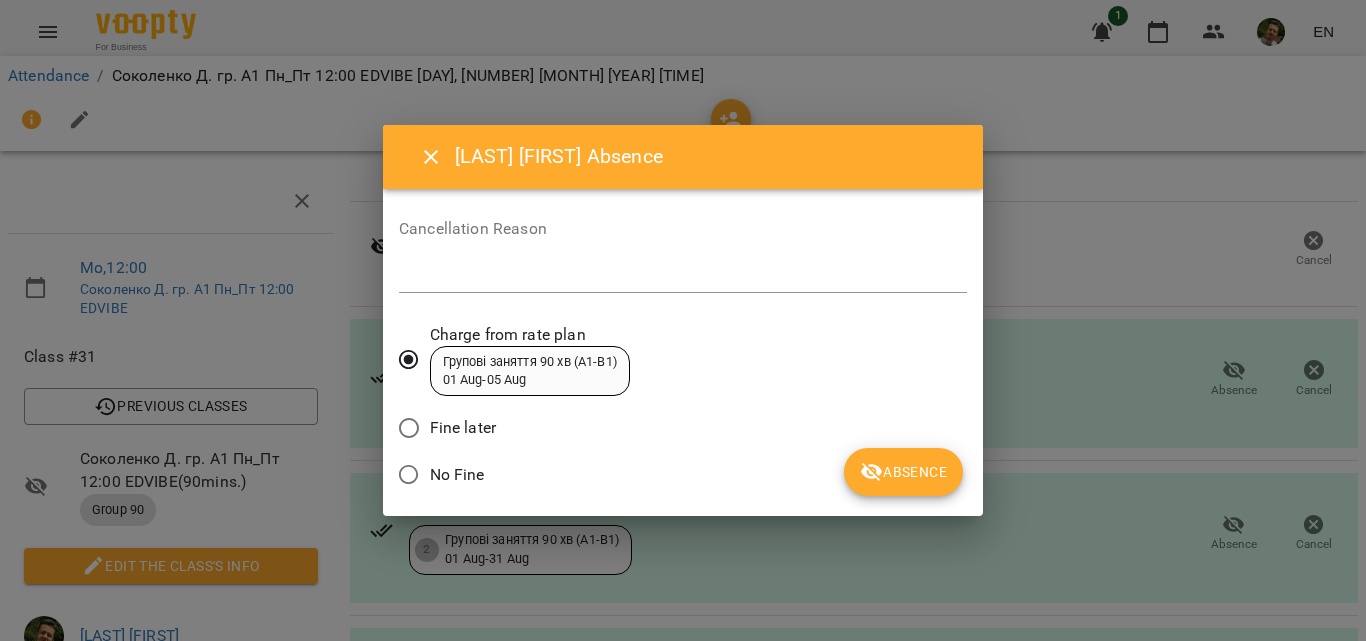 click on "No Fine" at bounding box center [457, 475] 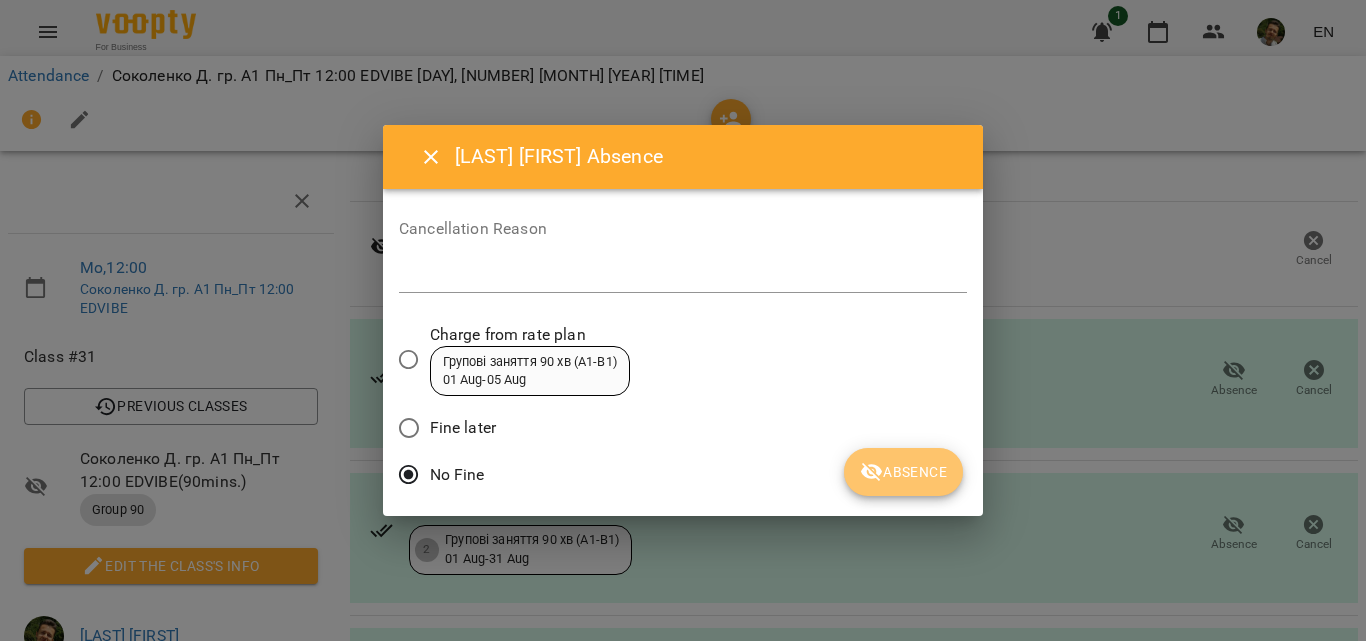 click on "Absence" at bounding box center [903, 472] 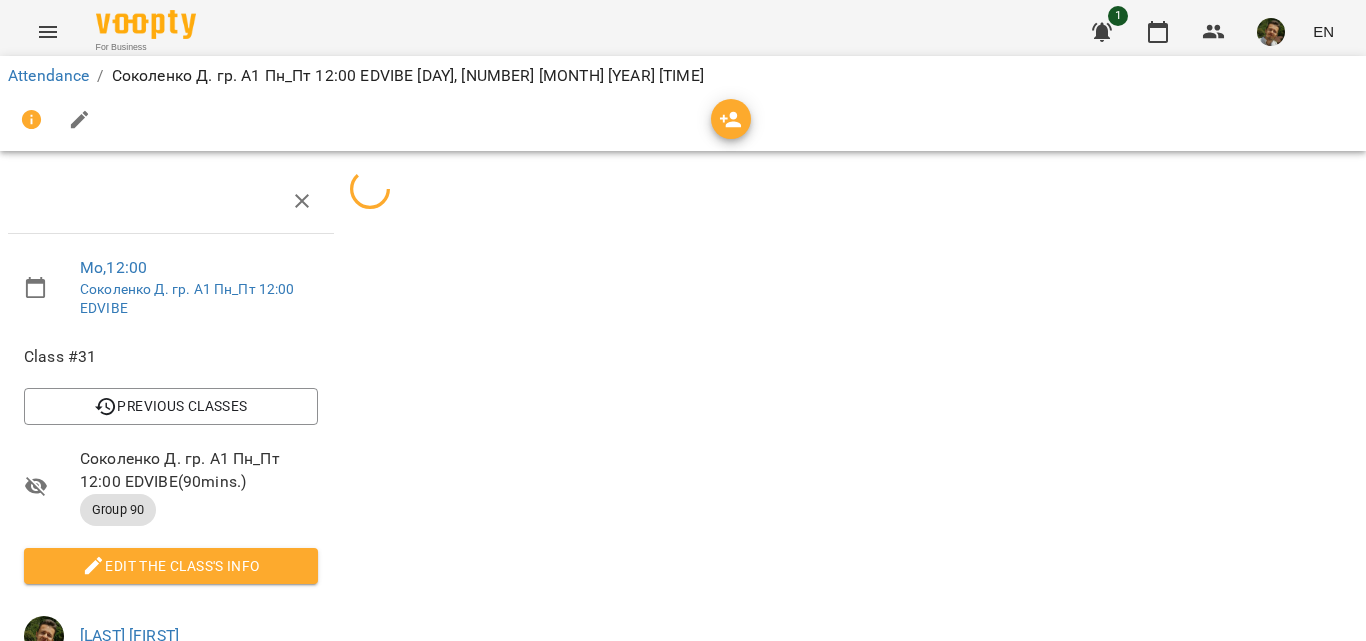 scroll, scrollTop: 301, scrollLeft: 0, axis: vertical 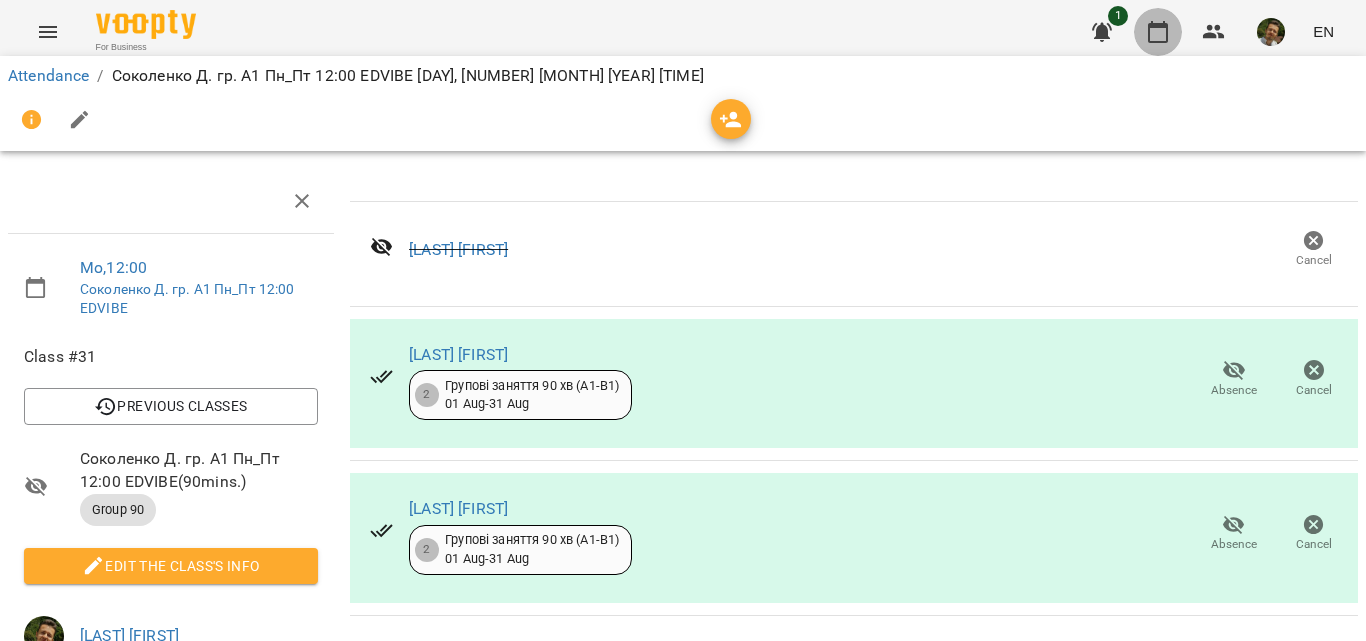 click 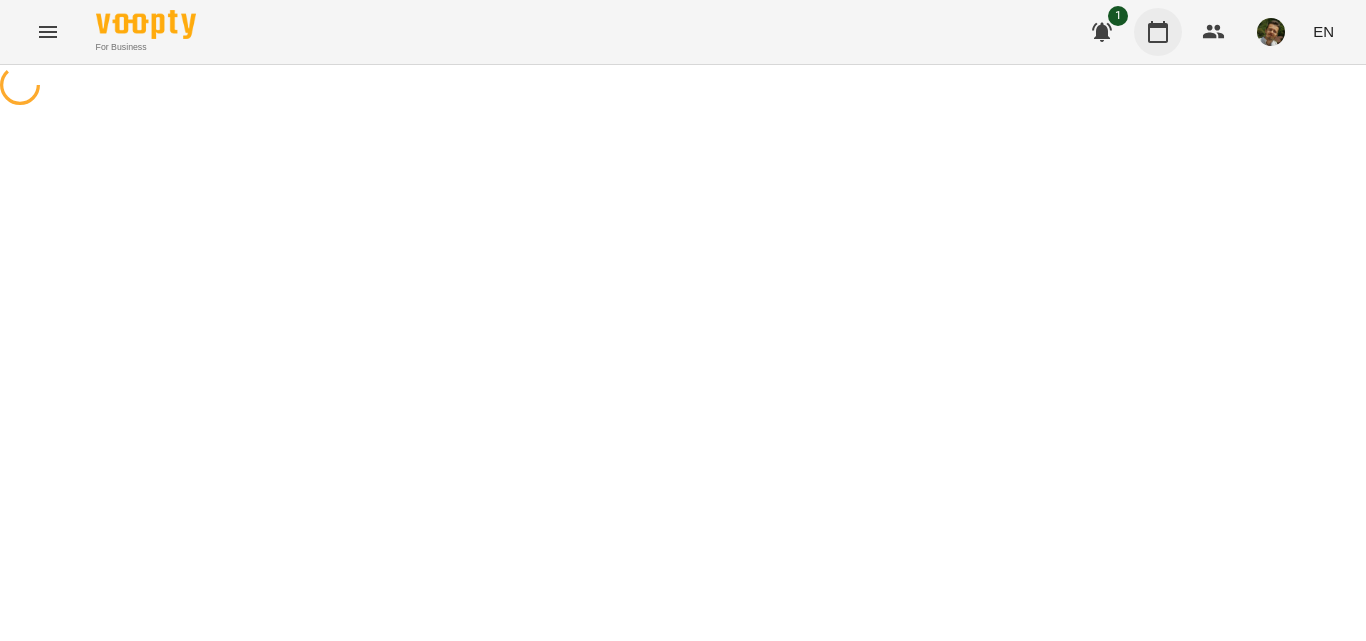 scroll, scrollTop: 0, scrollLeft: 0, axis: both 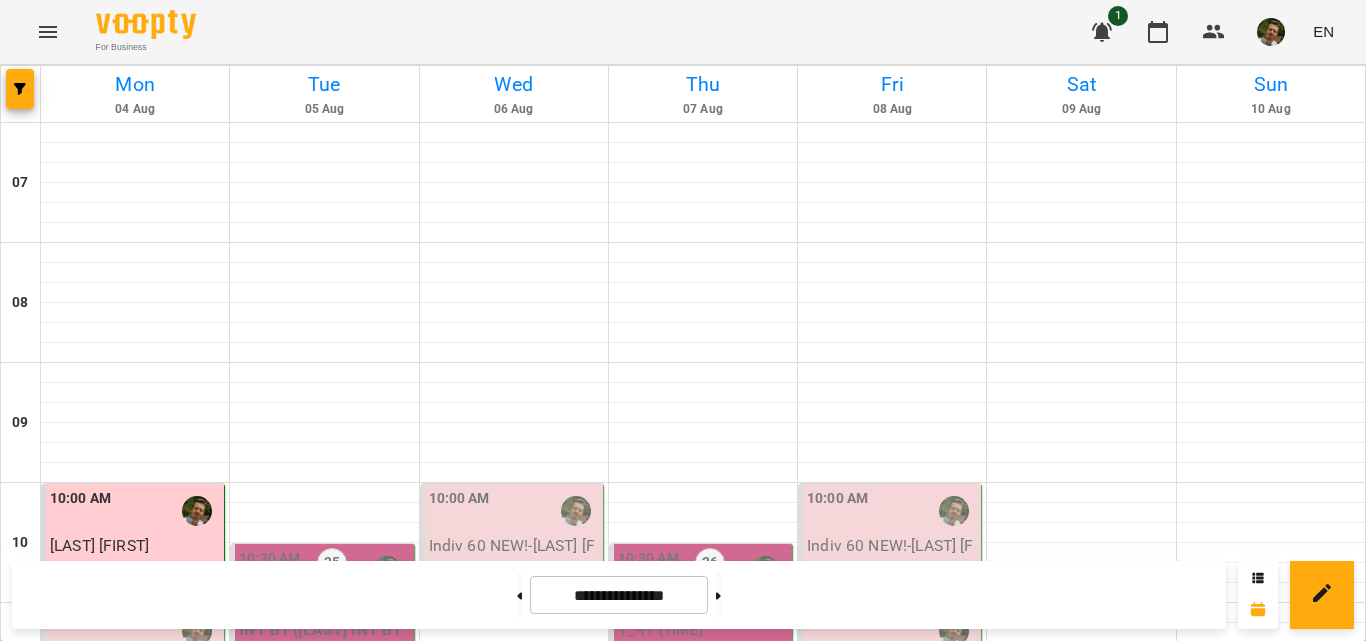 click on "[LAST] [FIRST] та [FIRST] [LAST]" at bounding box center (135, 977) 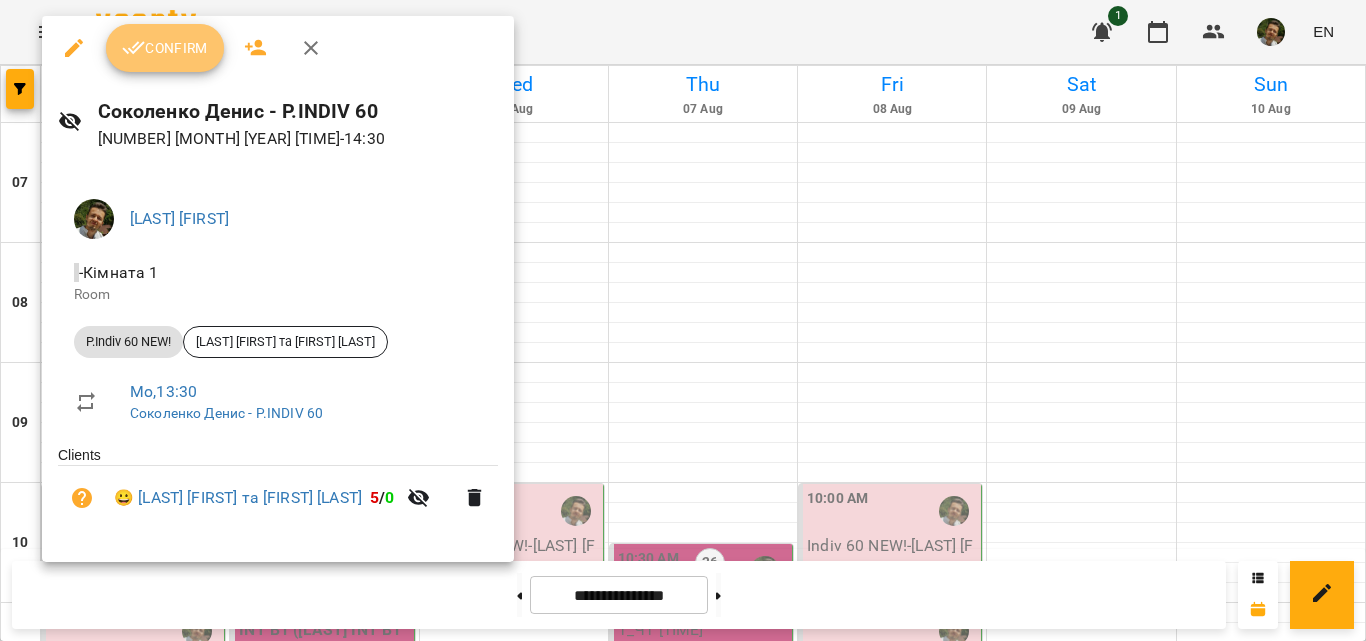 click on "Confirm" at bounding box center [165, 48] 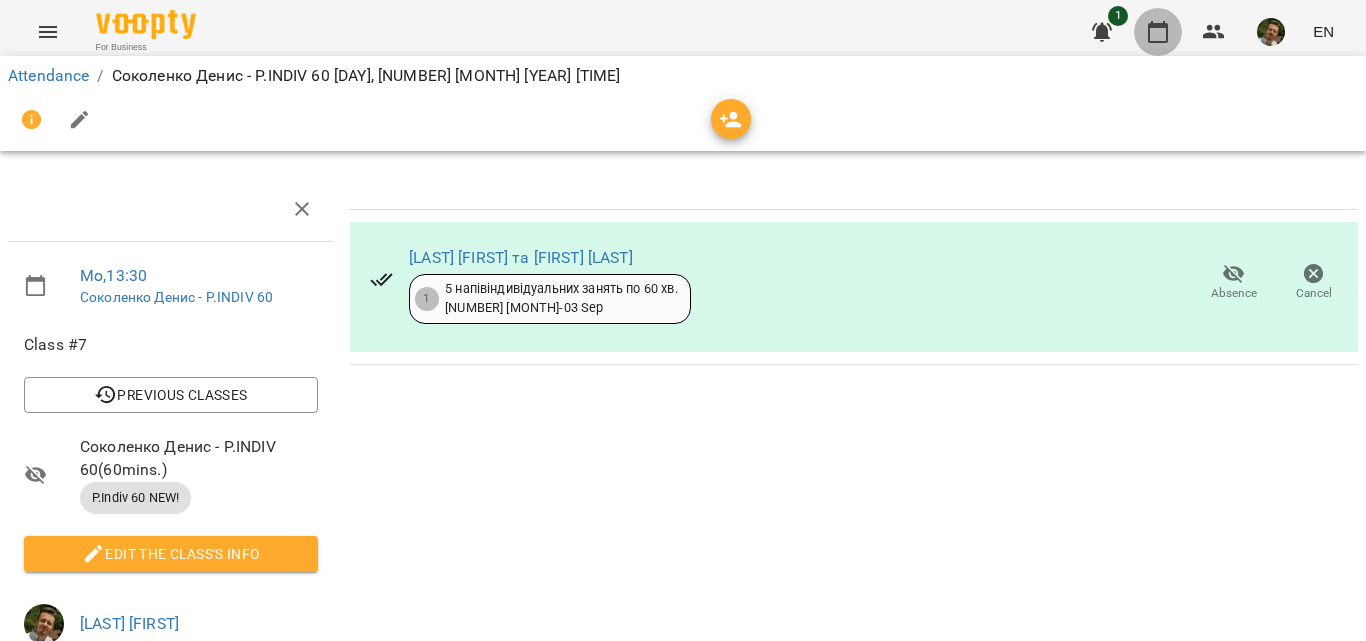 click 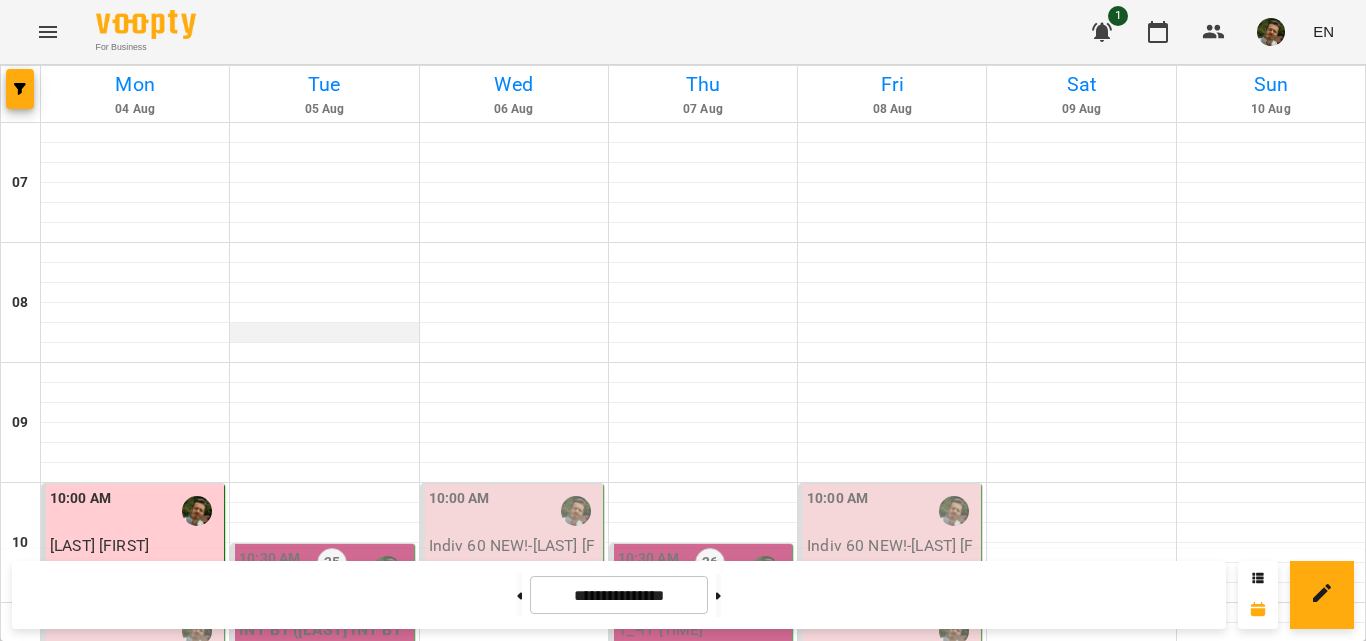 scroll, scrollTop: 1051, scrollLeft: 0, axis: vertical 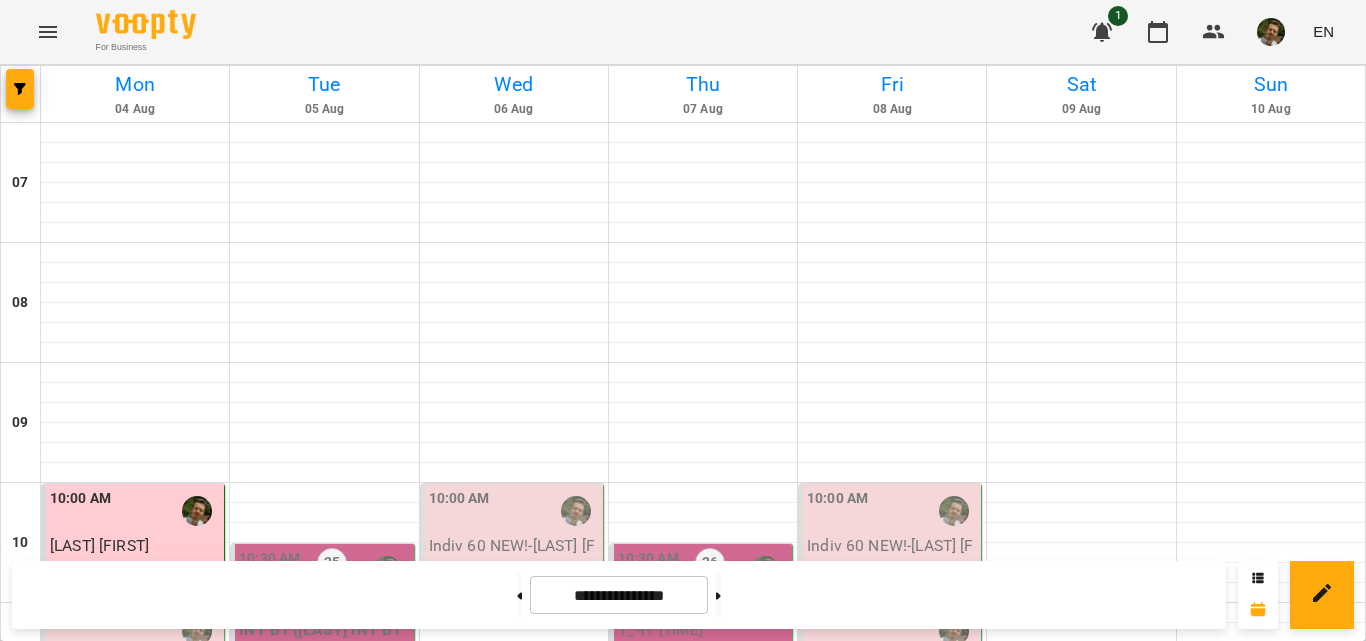 click on "[LAST] [FIRST]" at bounding box center (135, 1386) 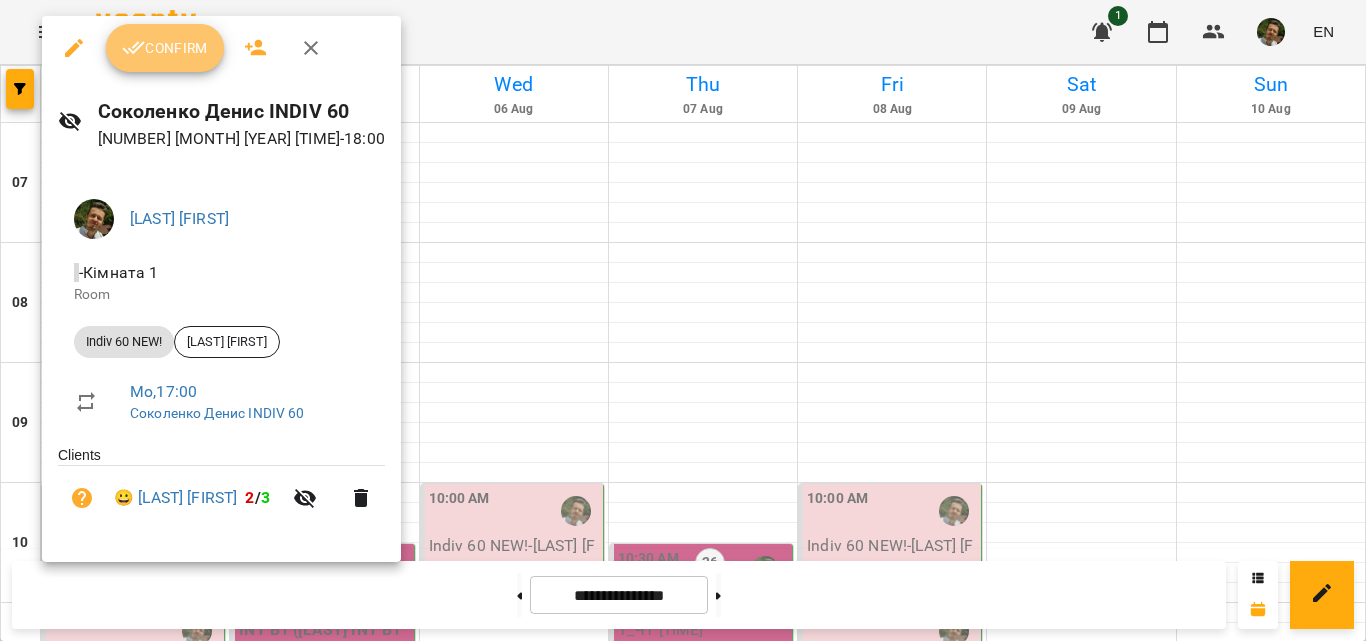 click on "Confirm" at bounding box center [165, 48] 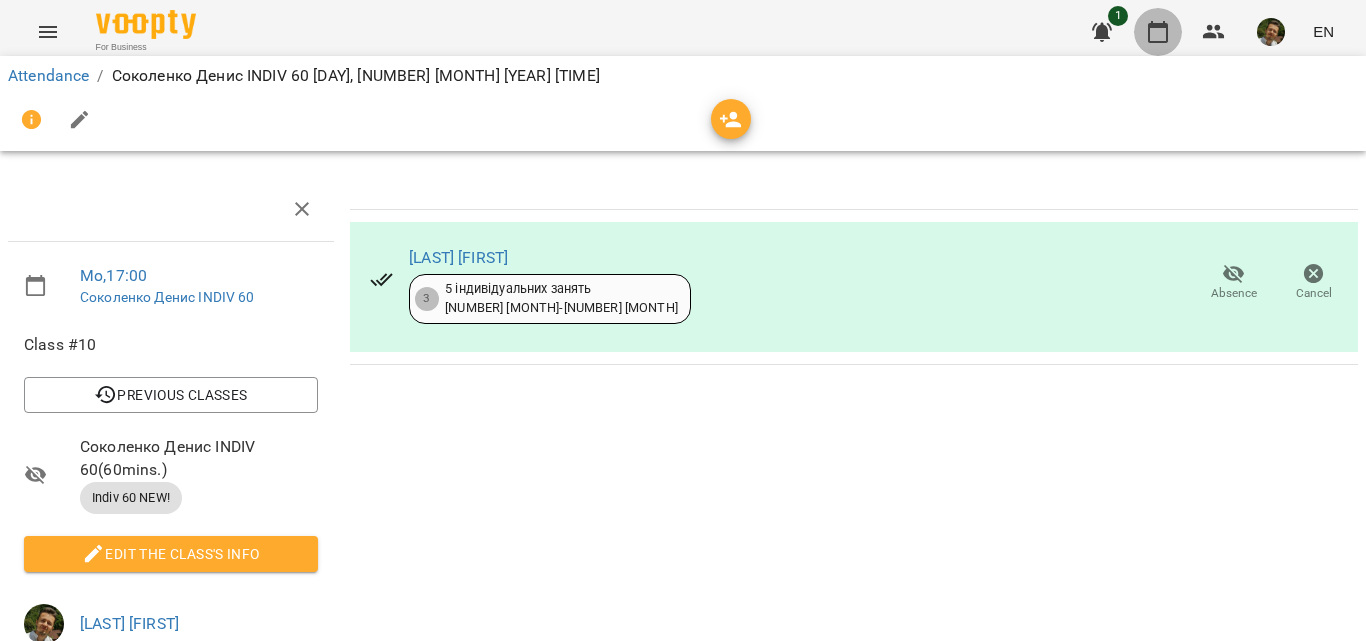 click 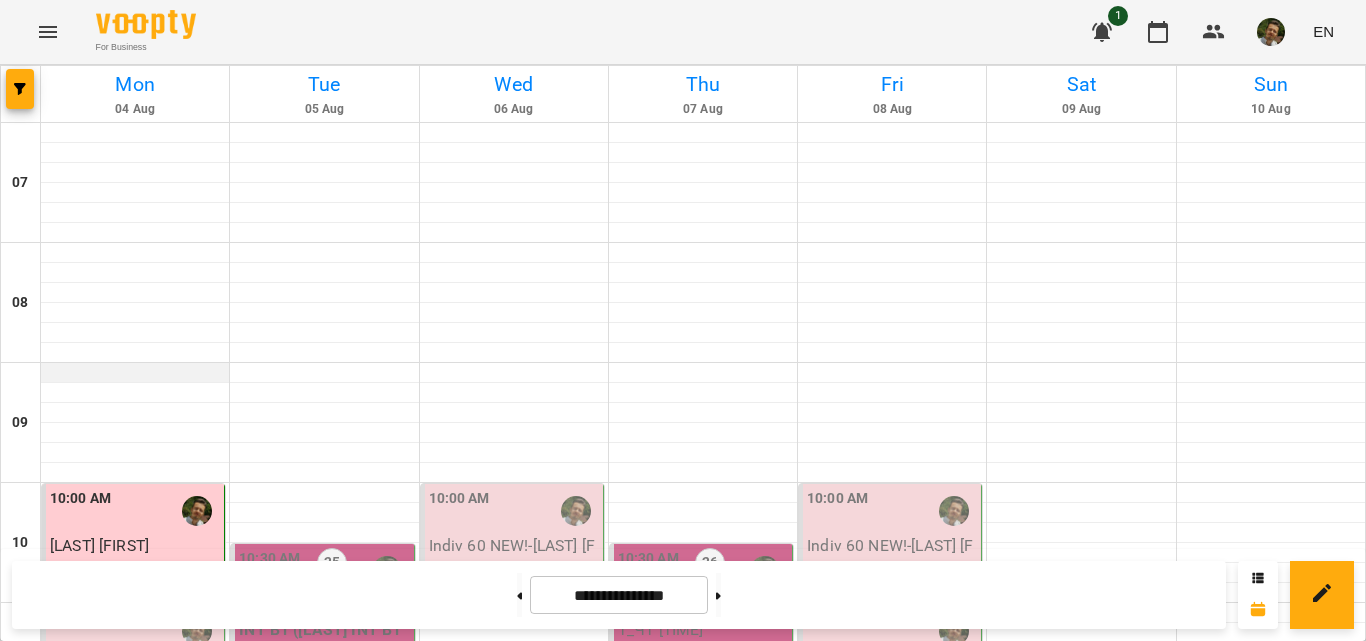 scroll, scrollTop: 1131, scrollLeft: 0, axis: vertical 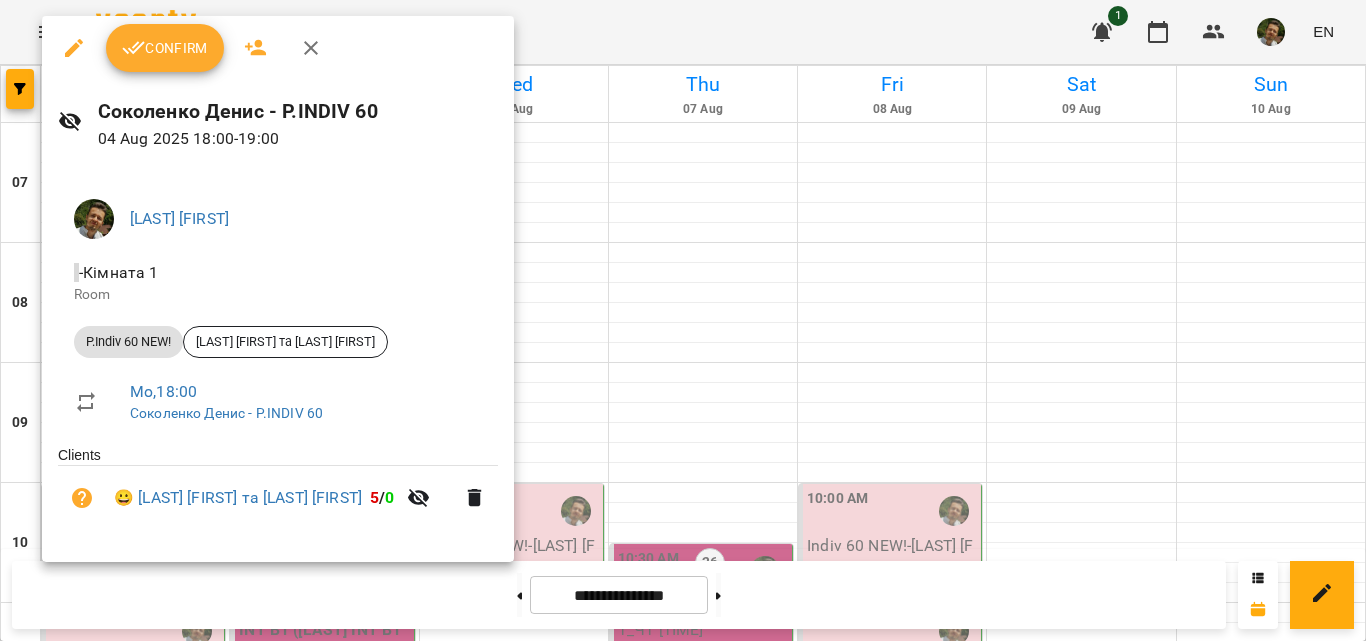 click on "Confirm" at bounding box center (165, 48) 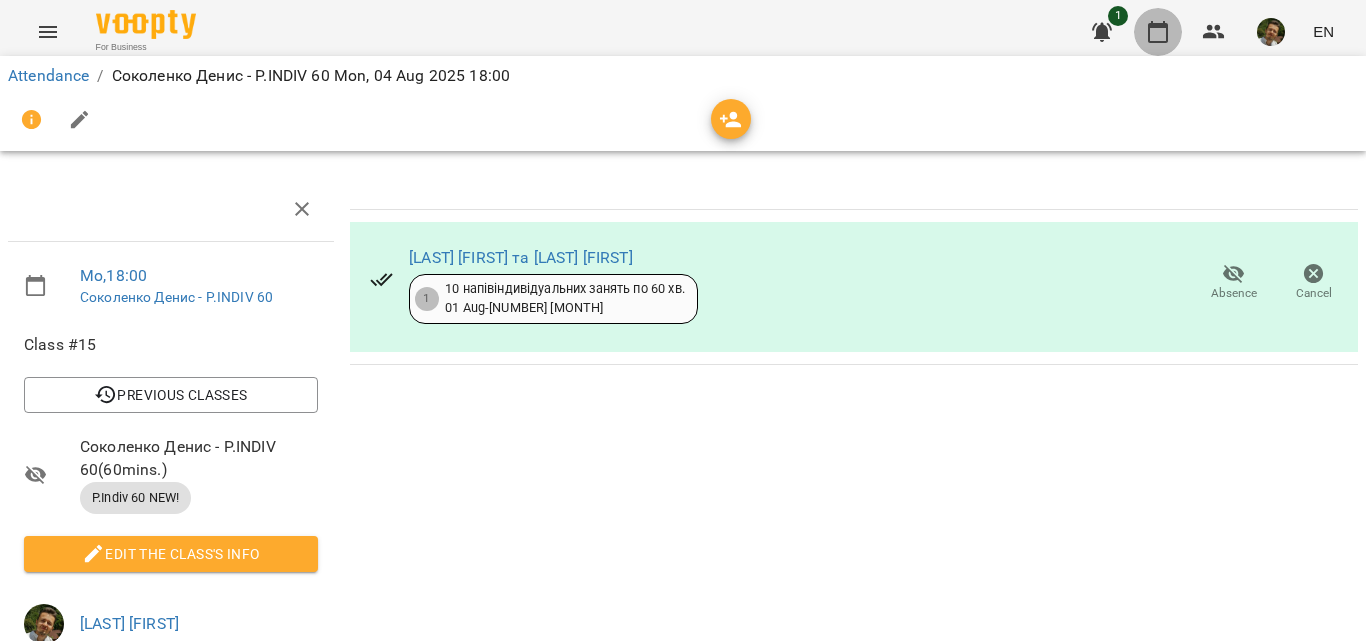 click 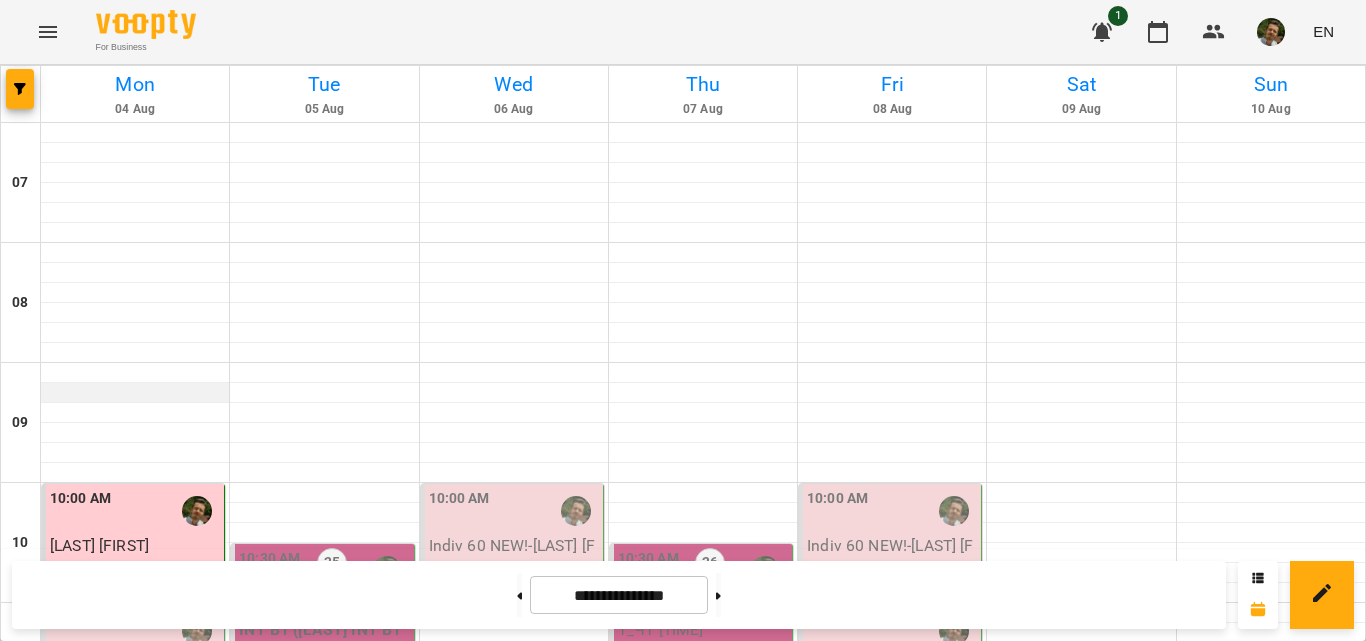 scroll, scrollTop: 1358, scrollLeft: 0, axis: vertical 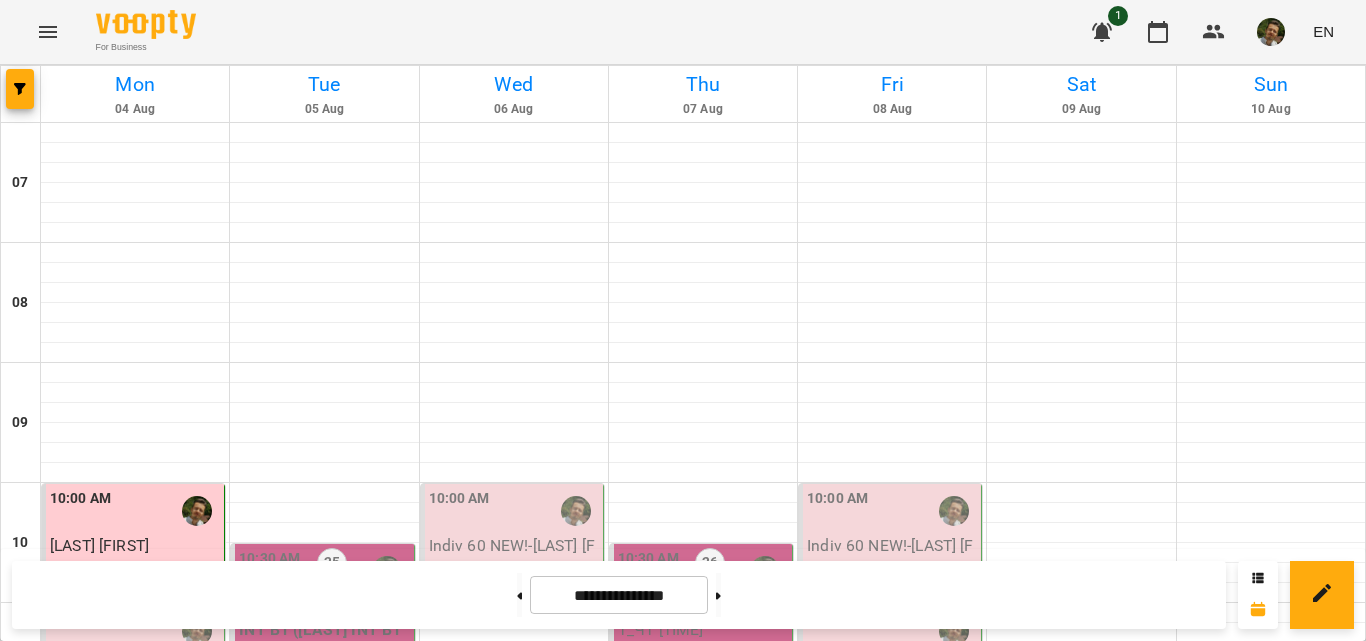 click on "[LAST] [FIRST]" at bounding box center [99, 1625] 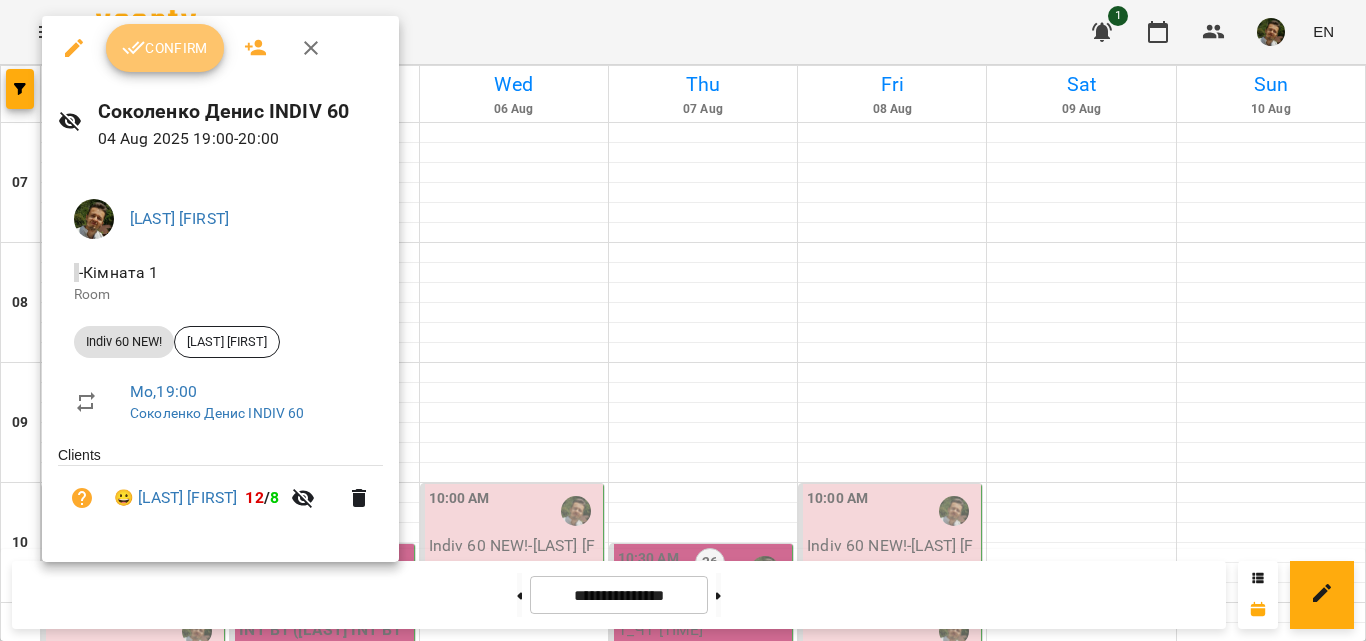 click on "Confirm" at bounding box center [165, 48] 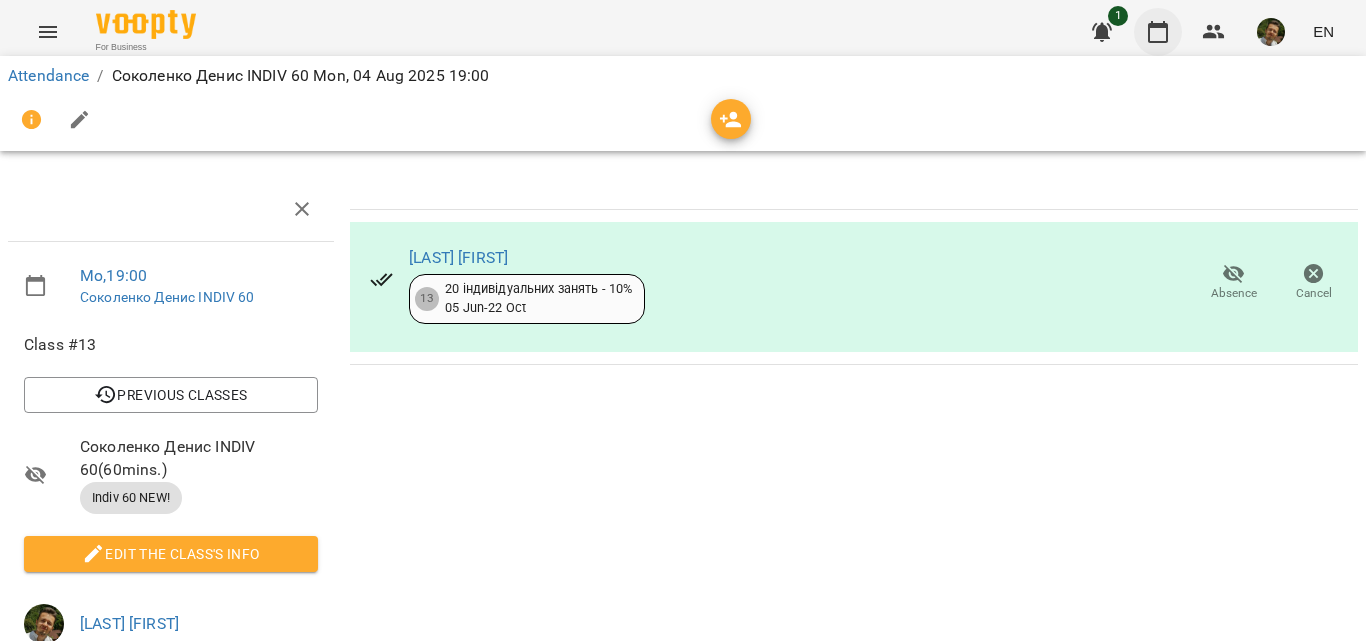 click 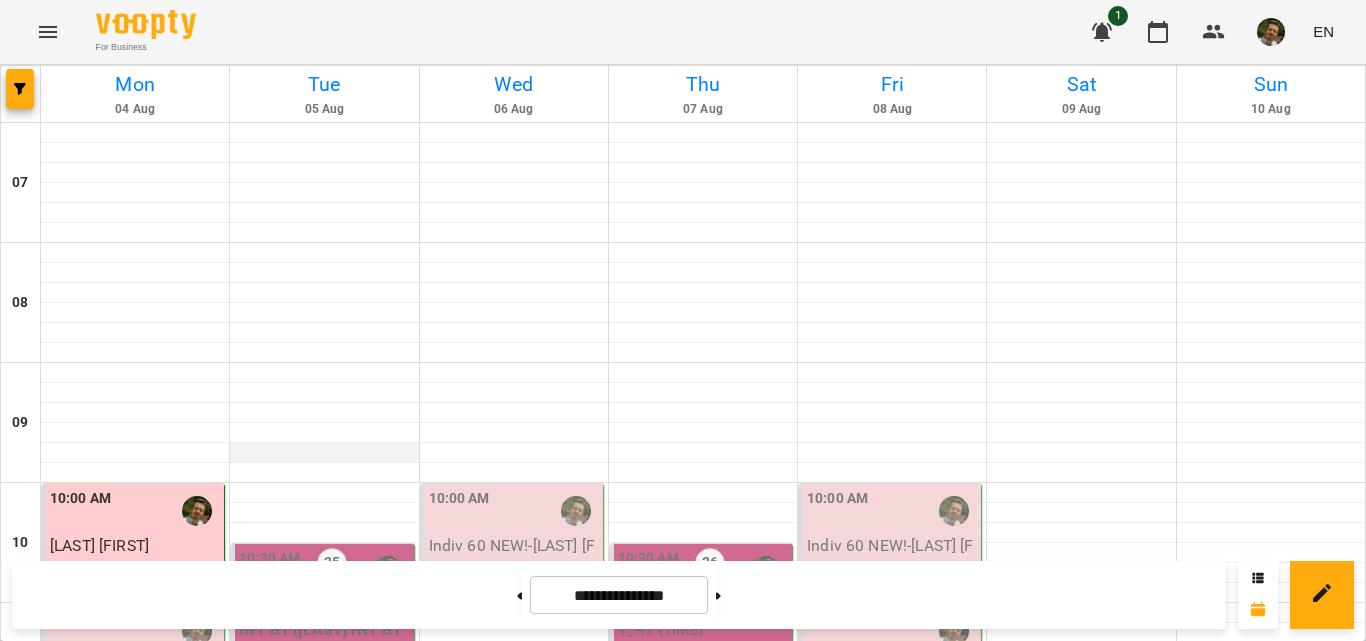 scroll, scrollTop: 0, scrollLeft: 0, axis: both 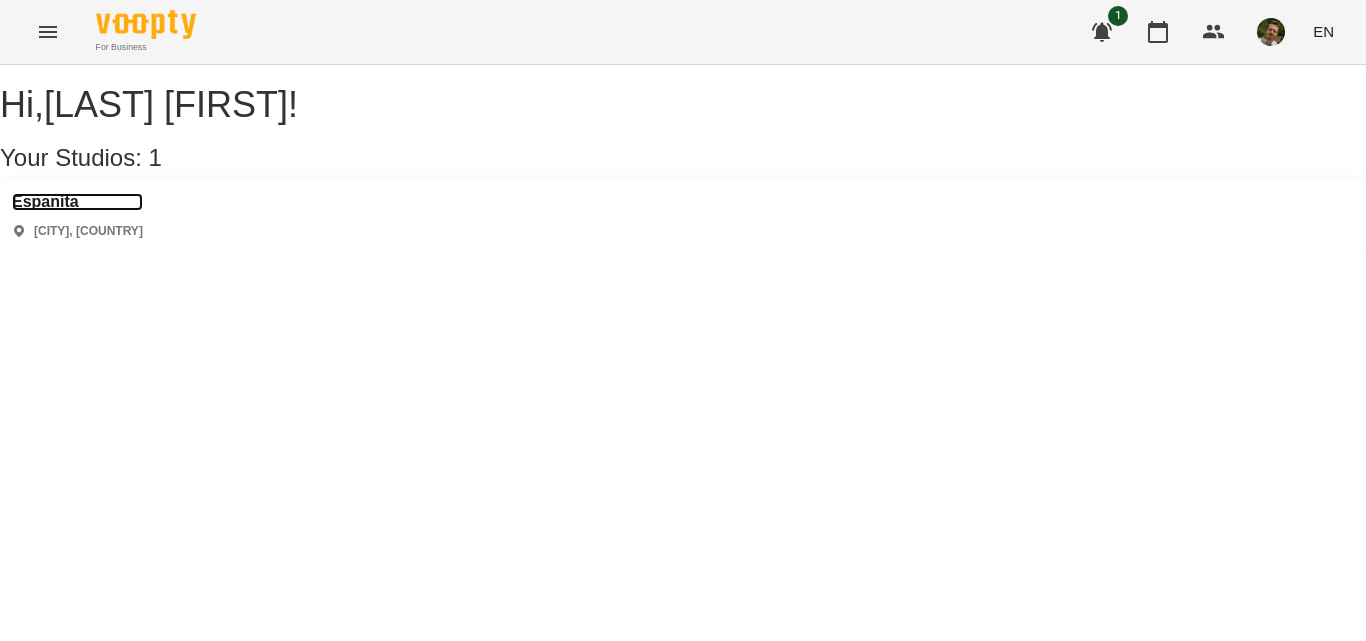 click on "Espanita" at bounding box center (77, 202) 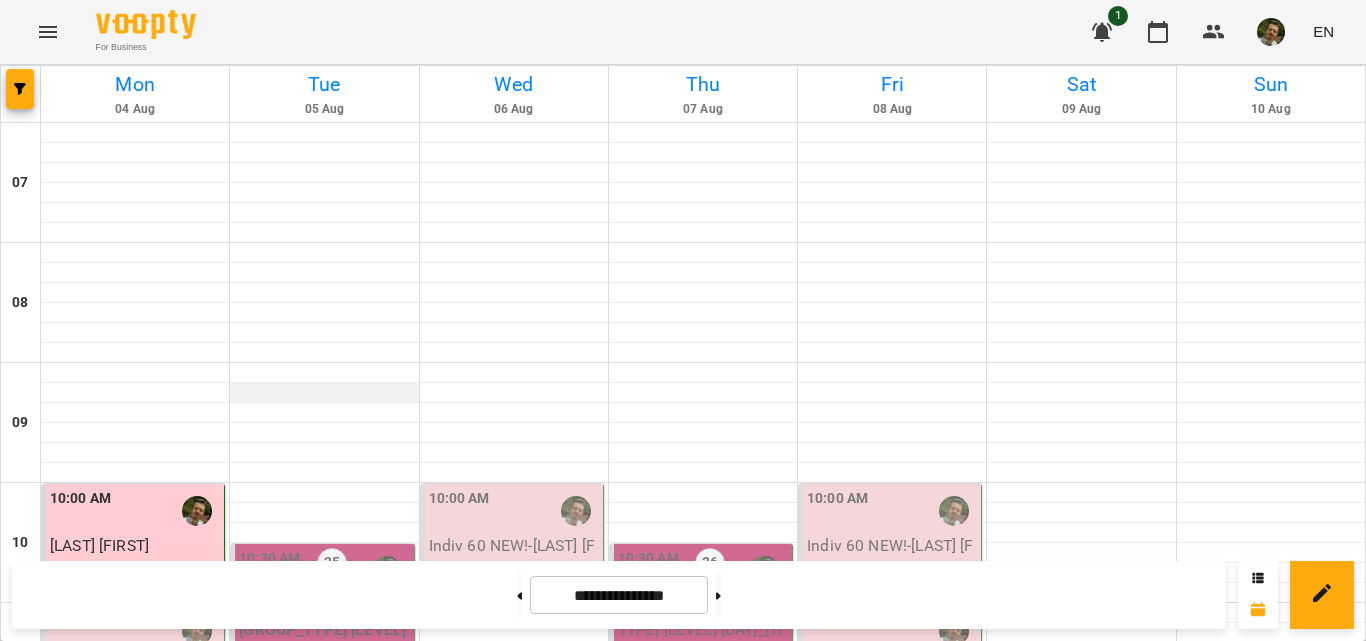 scroll, scrollTop: 308, scrollLeft: 0, axis: vertical 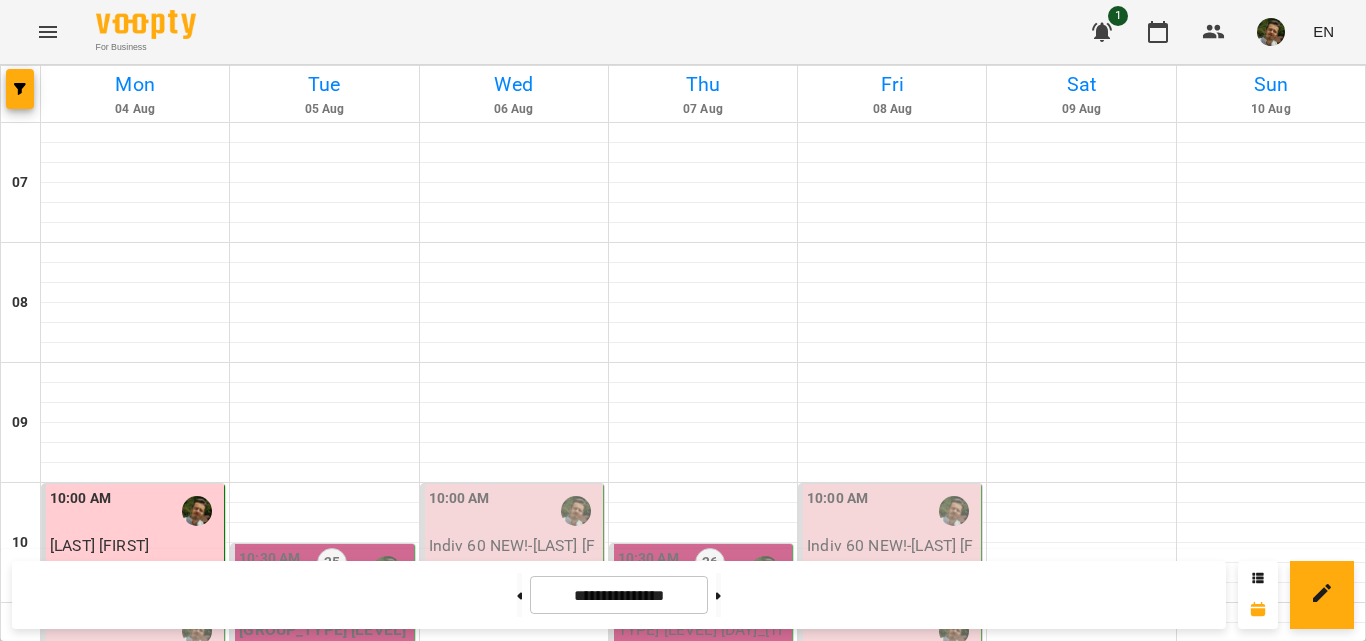 click on "12:00 PM 31" at bounding box center [135, 751] 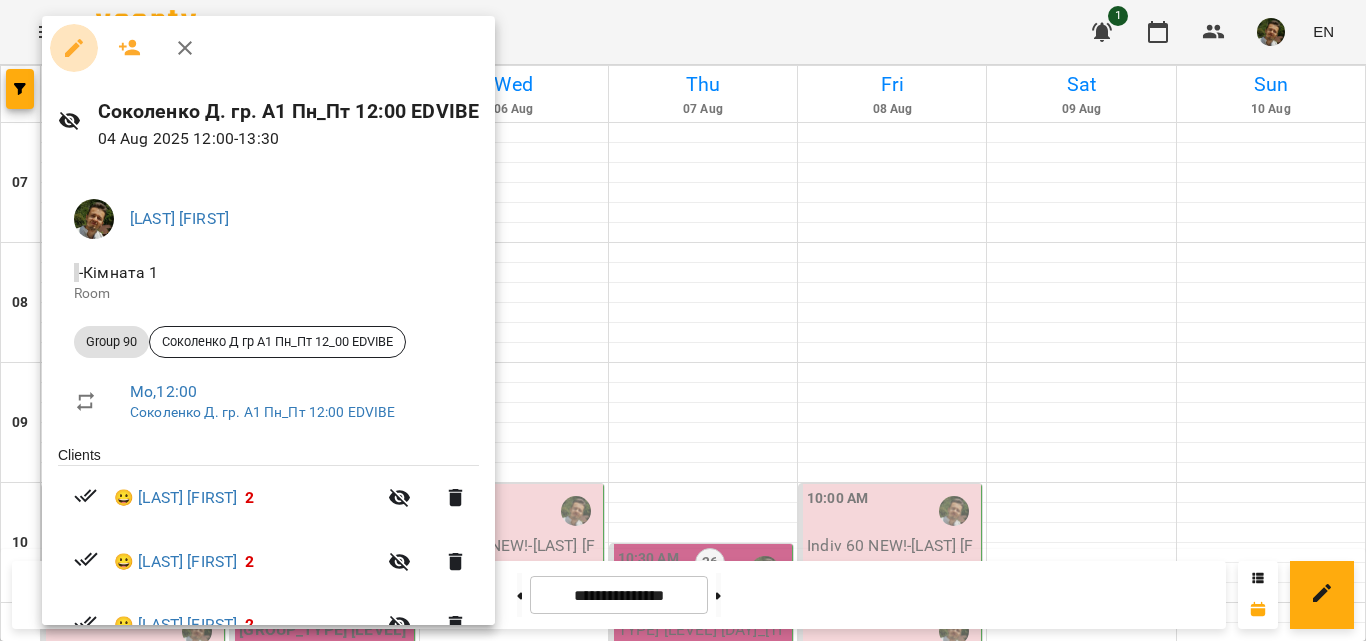 click 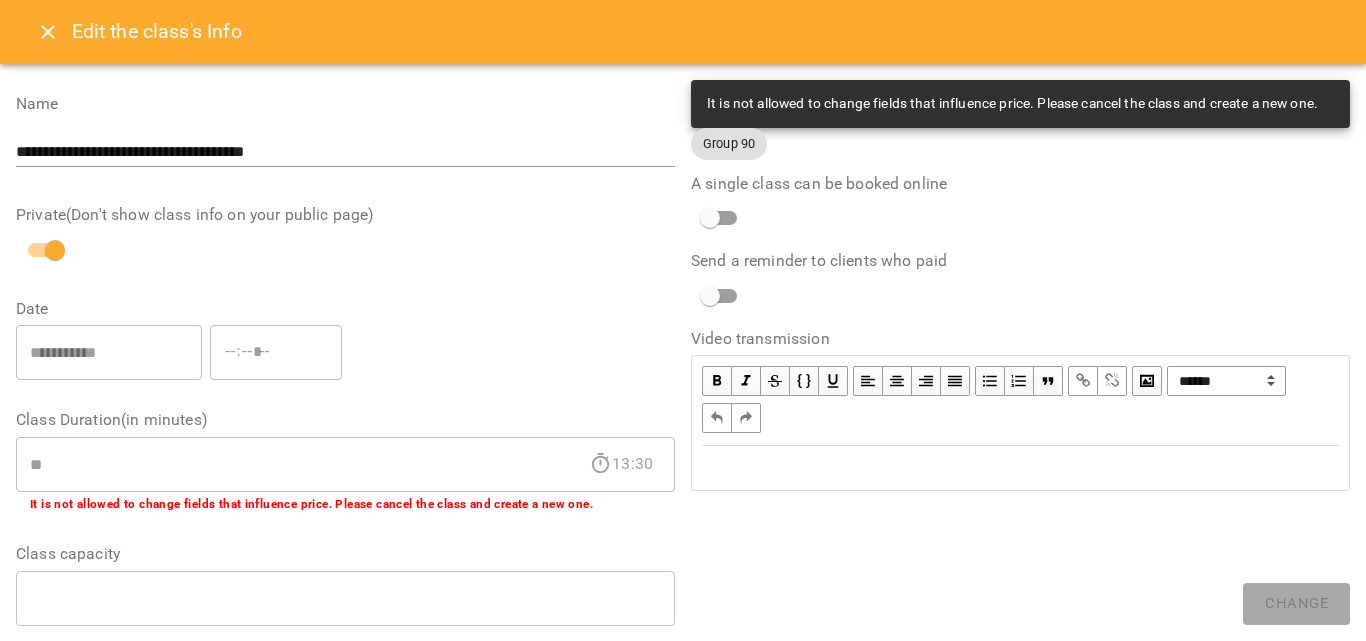 scroll, scrollTop: 727, scrollLeft: 0, axis: vertical 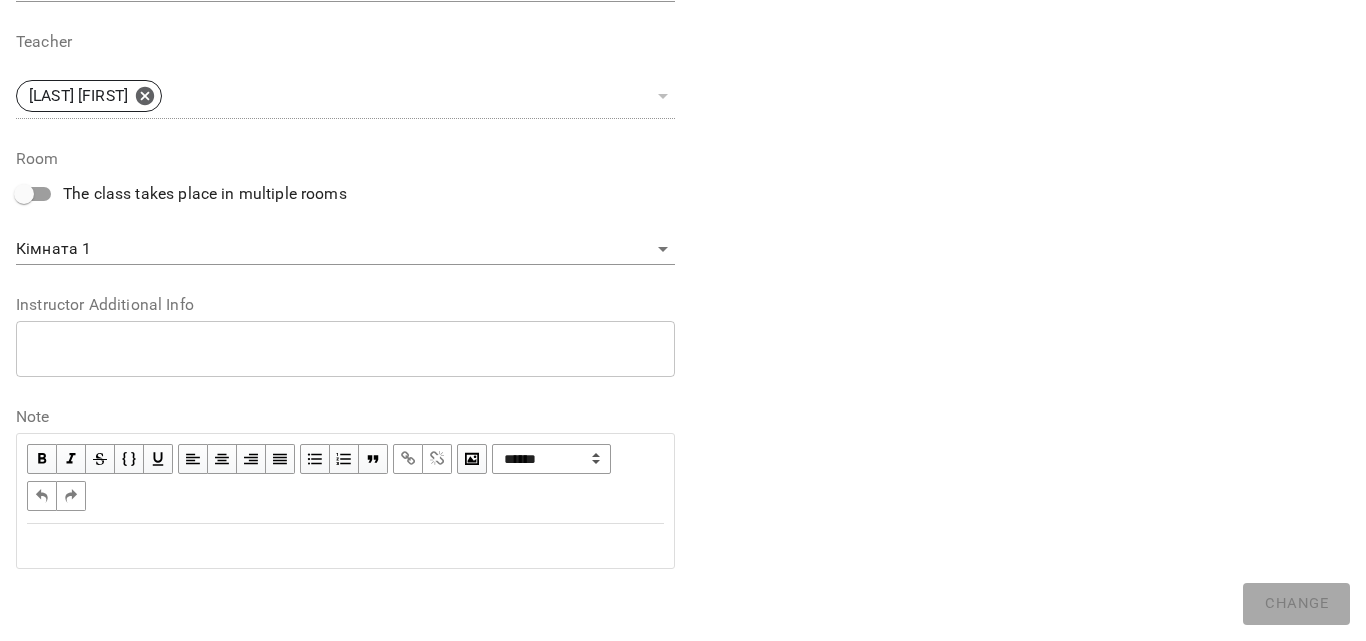 click at bounding box center [345, 546] 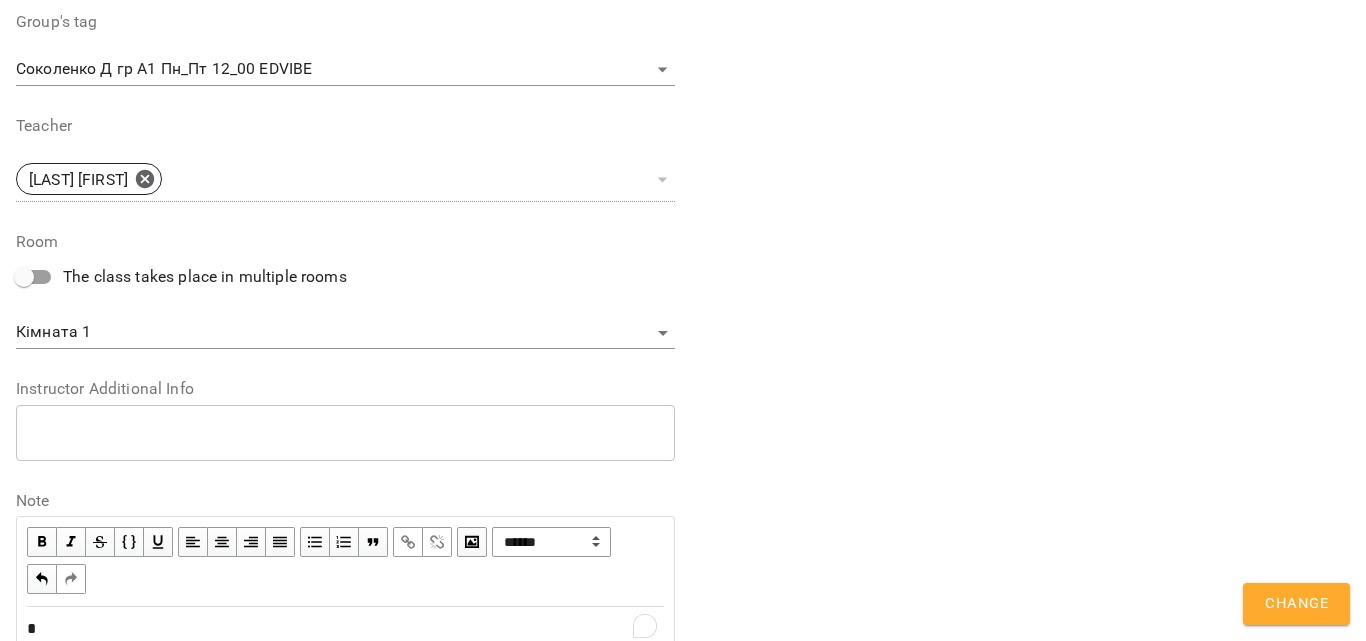 scroll, scrollTop: 810, scrollLeft: 0, axis: vertical 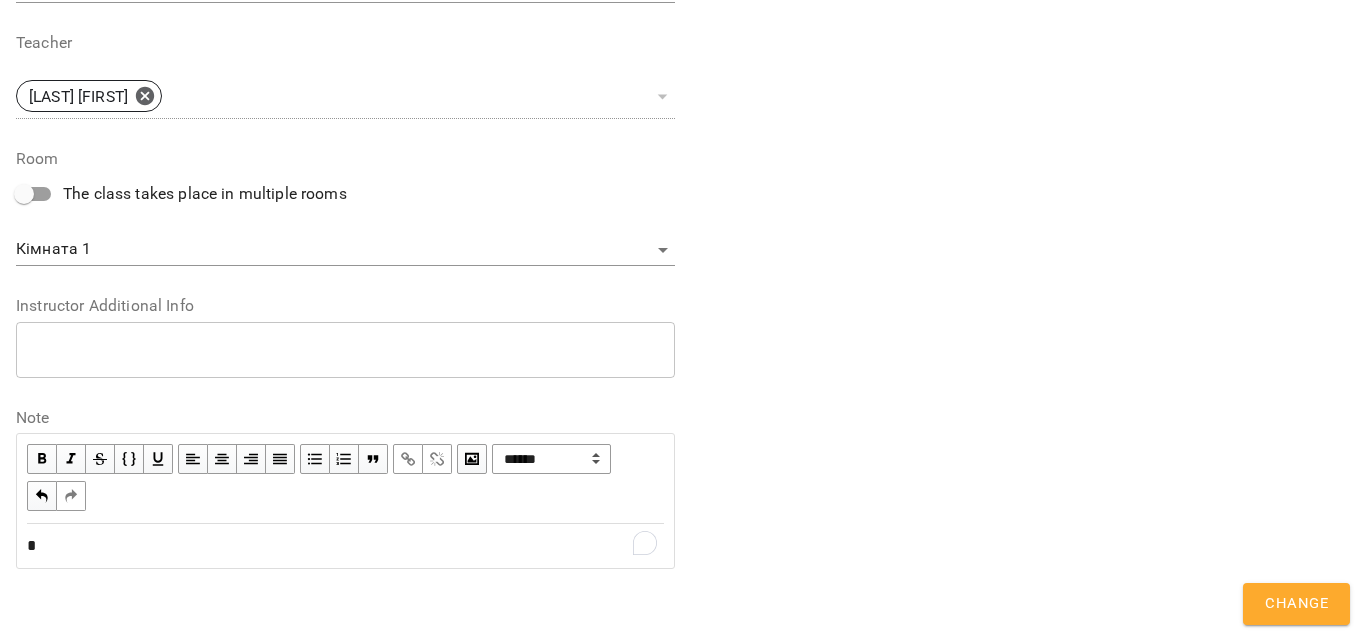 type 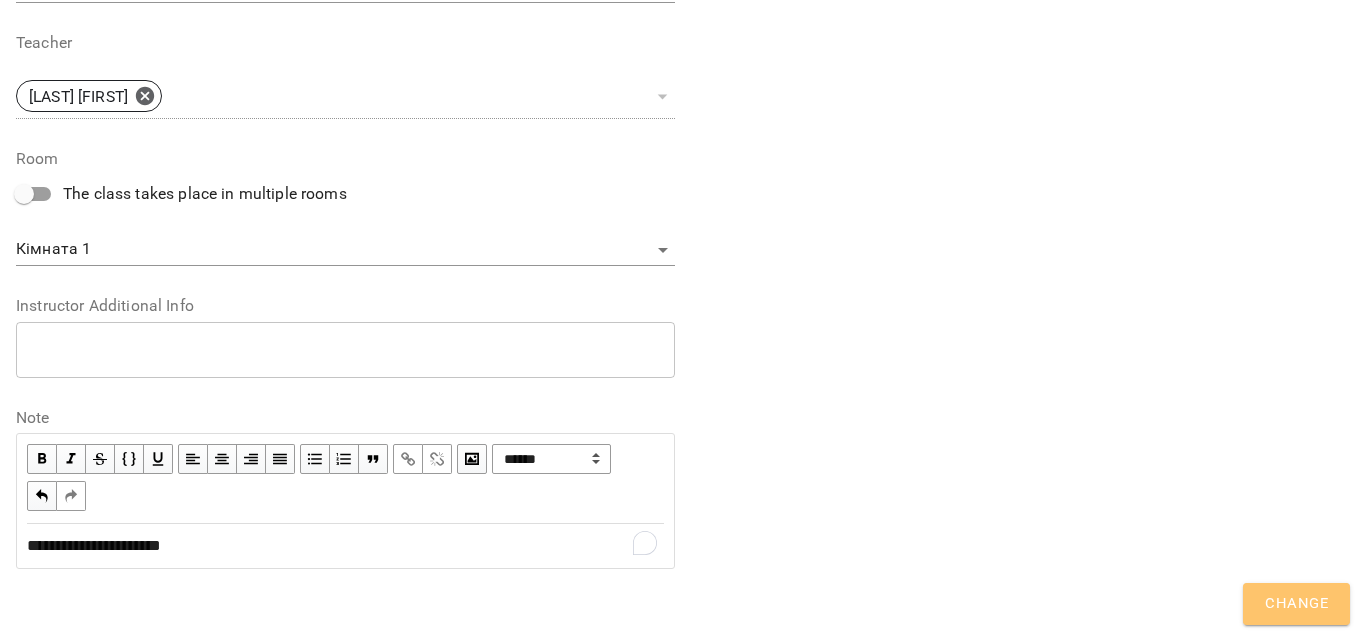 click on "Change" at bounding box center (1296, 604) 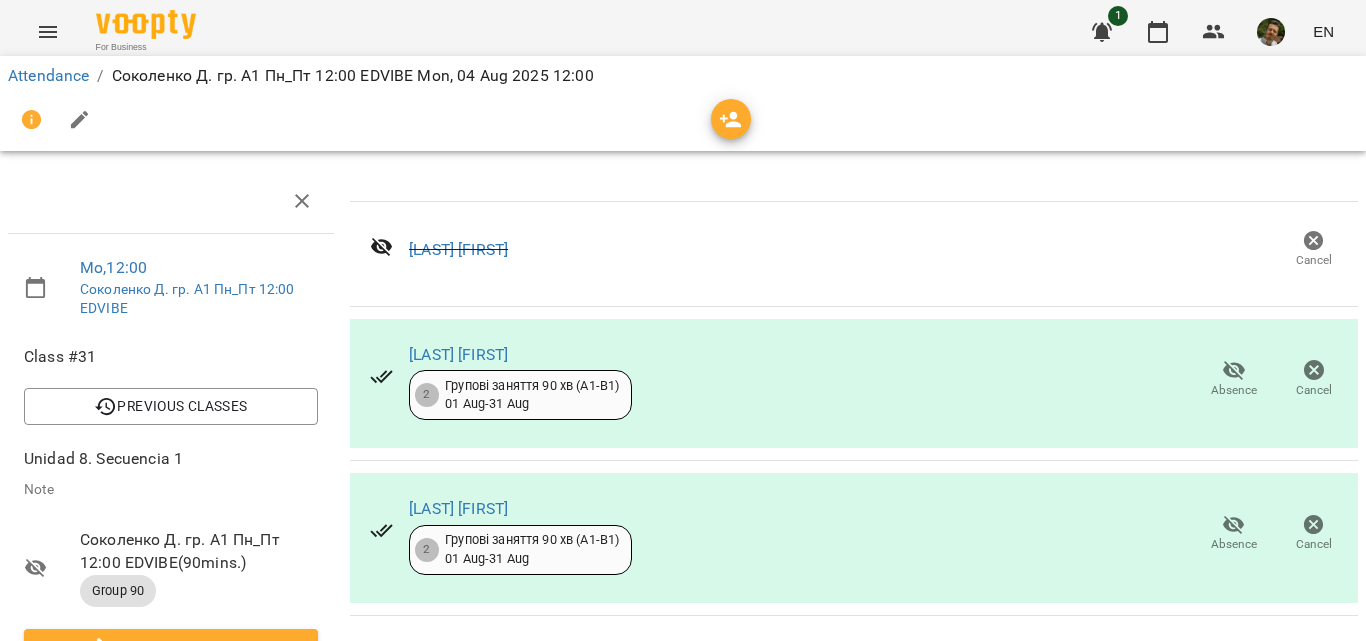 scroll, scrollTop: 0, scrollLeft: 0, axis: both 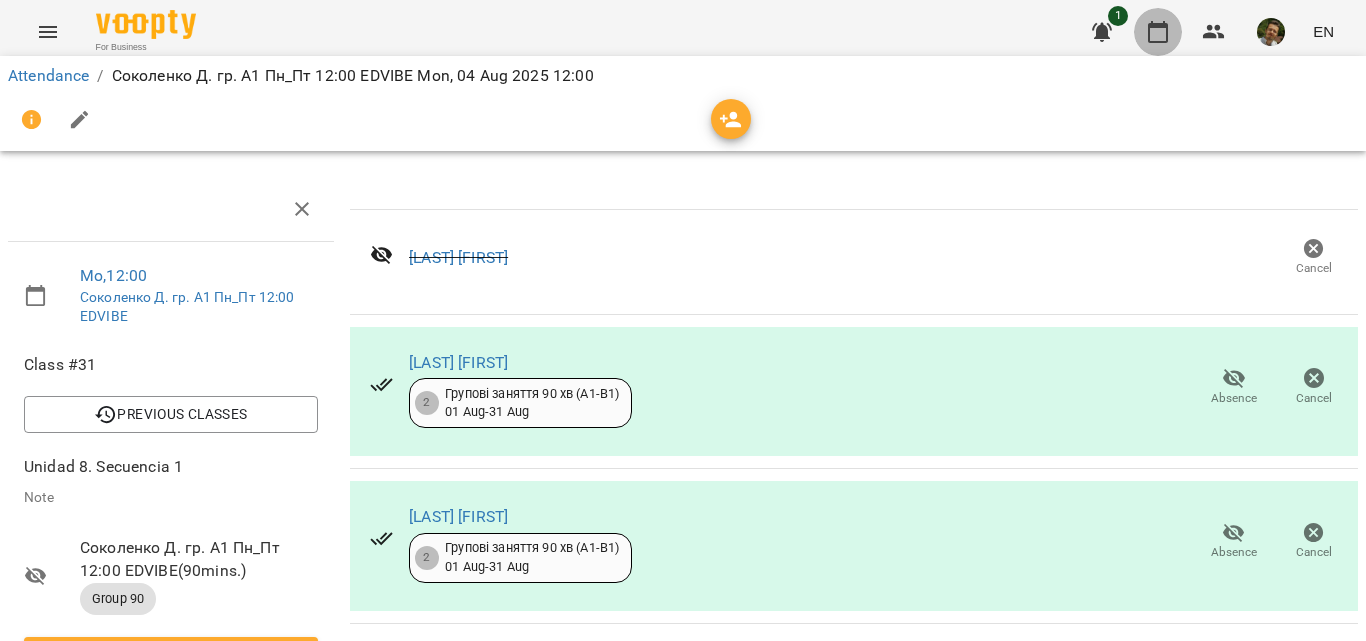 click 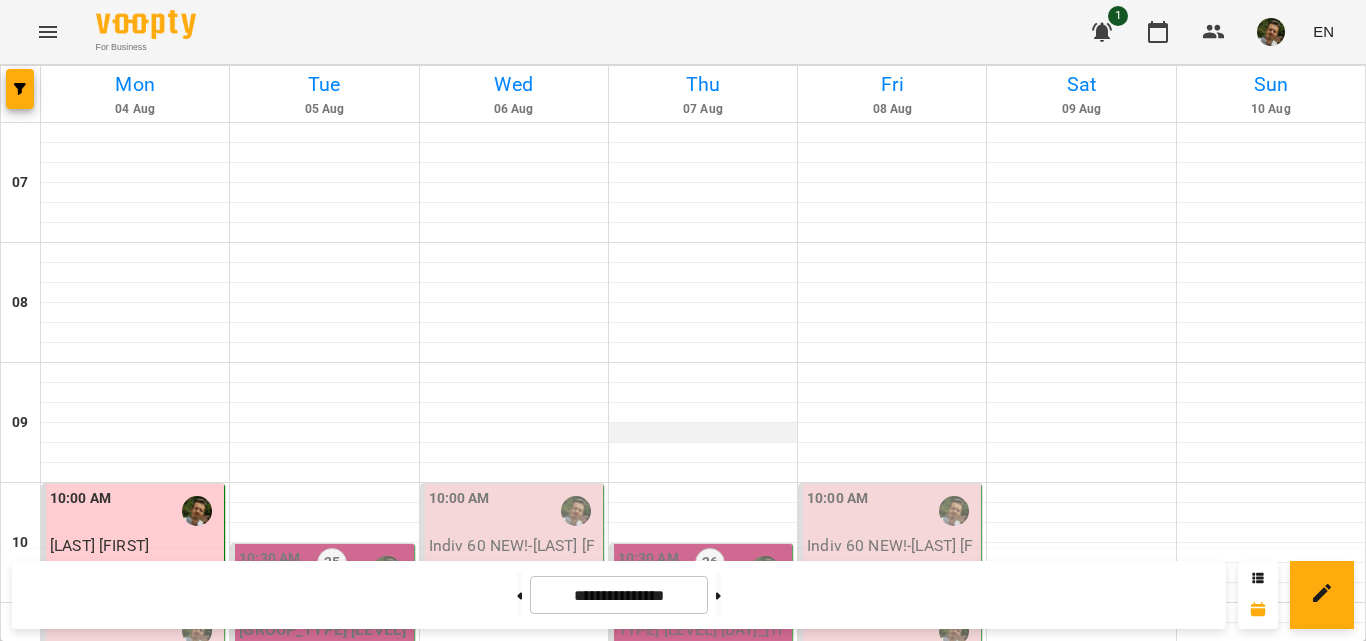 scroll, scrollTop: 292, scrollLeft: 0, axis: vertical 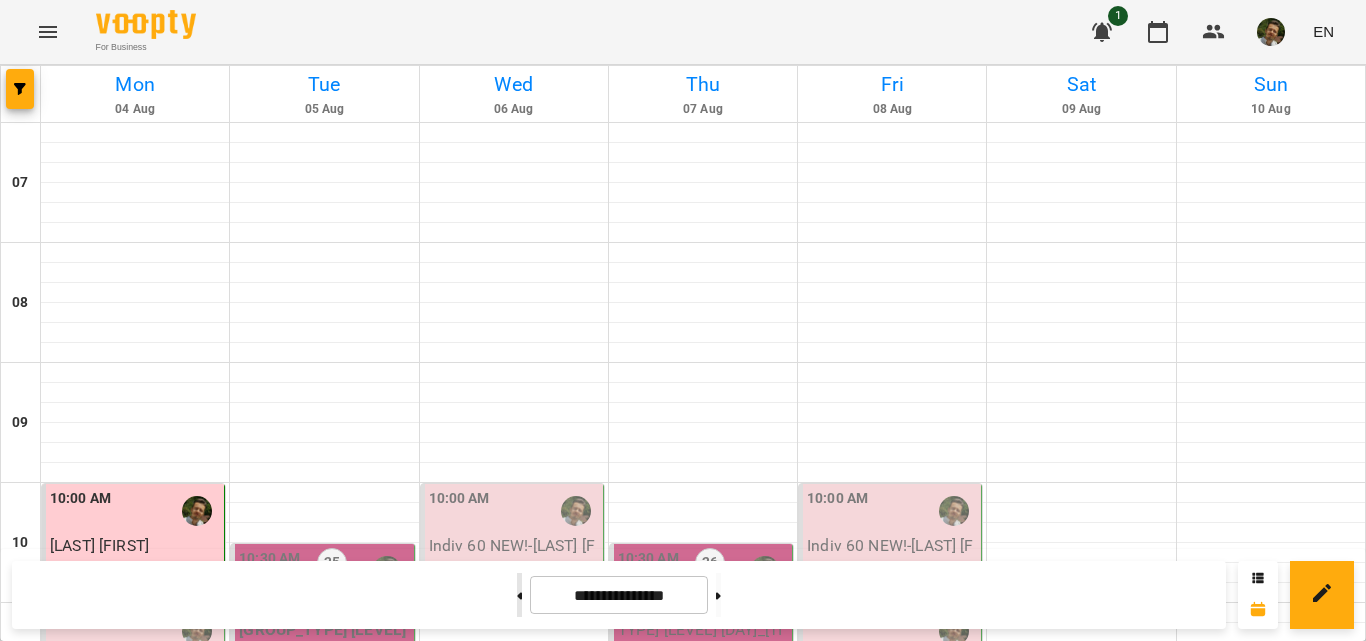 click at bounding box center [519, 595] 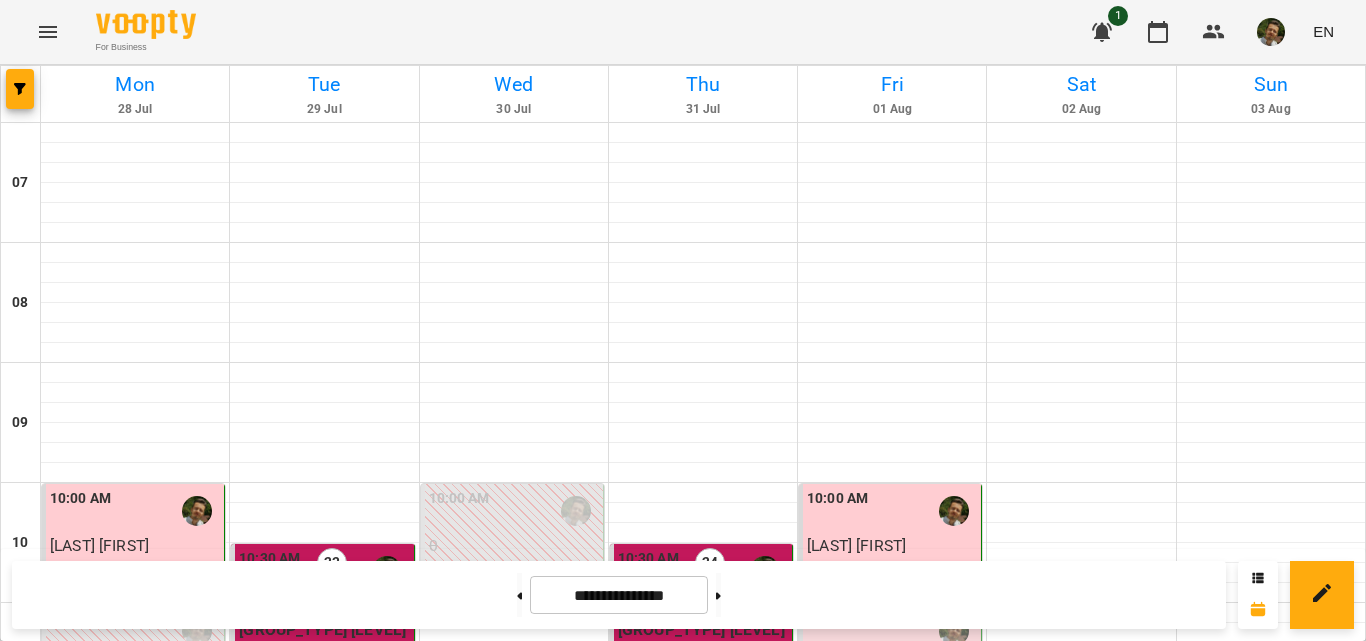 scroll, scrollTop: 389, scrollLeft: 0, axis: vertical 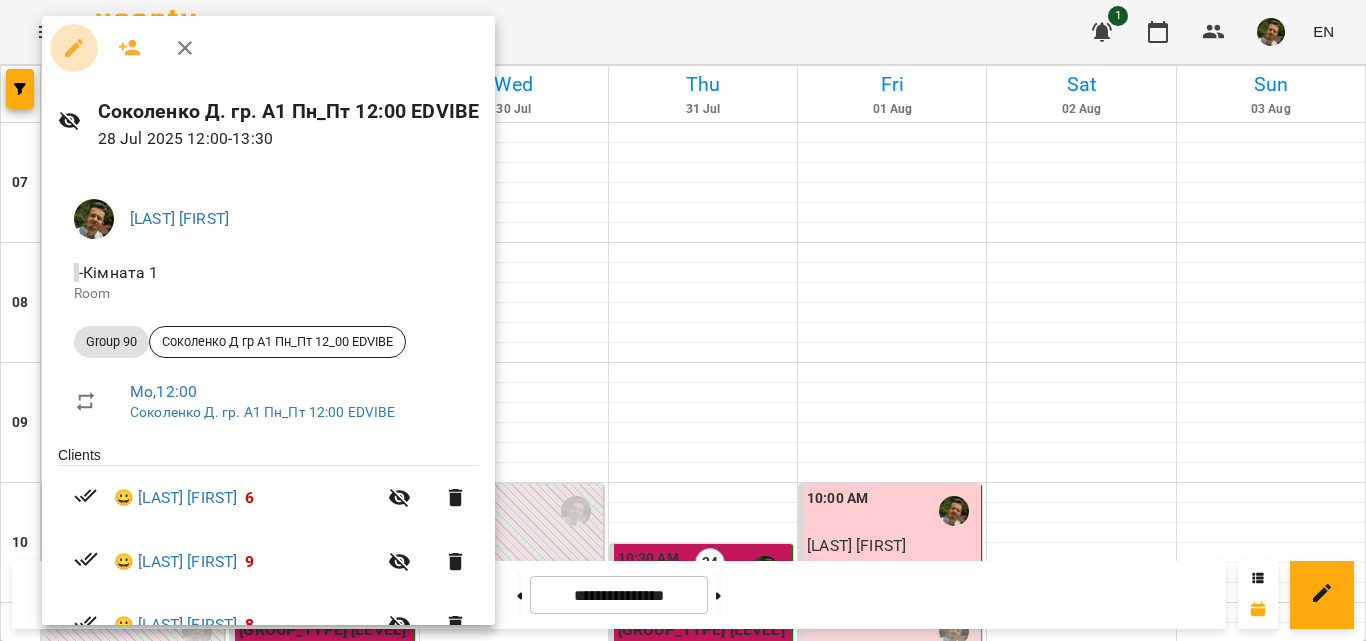 click 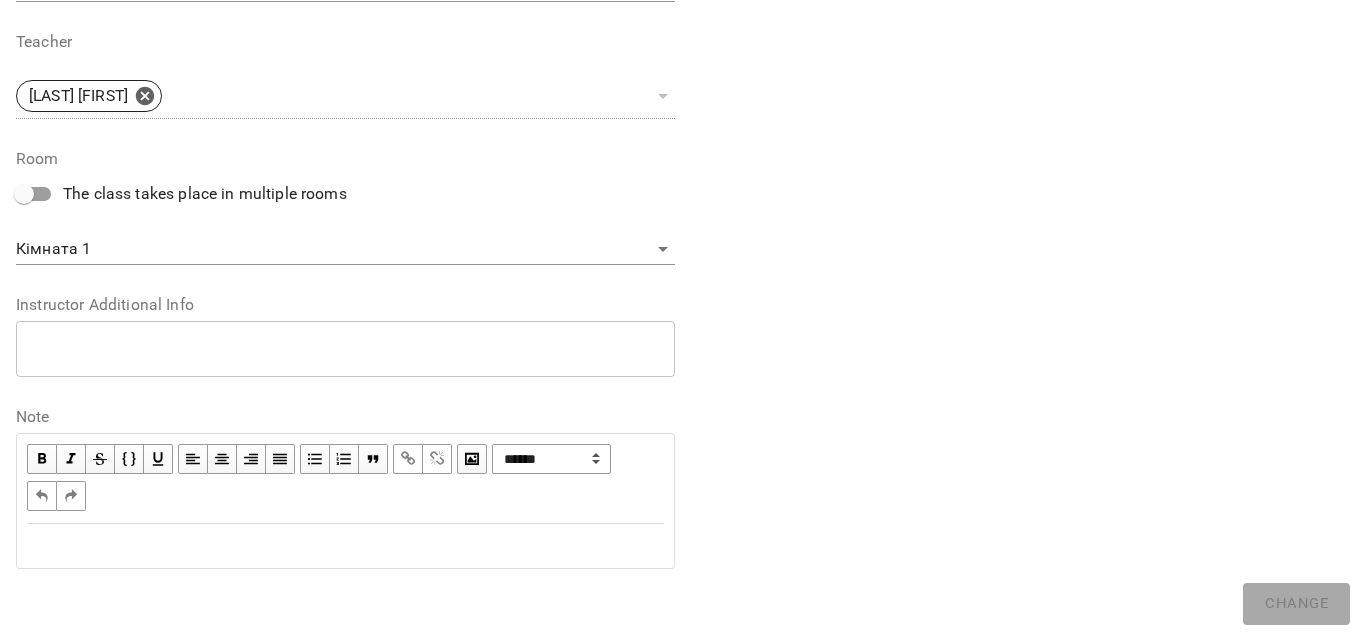 scroll, scrollTop: 0, scrollLeft: 0, axis: both 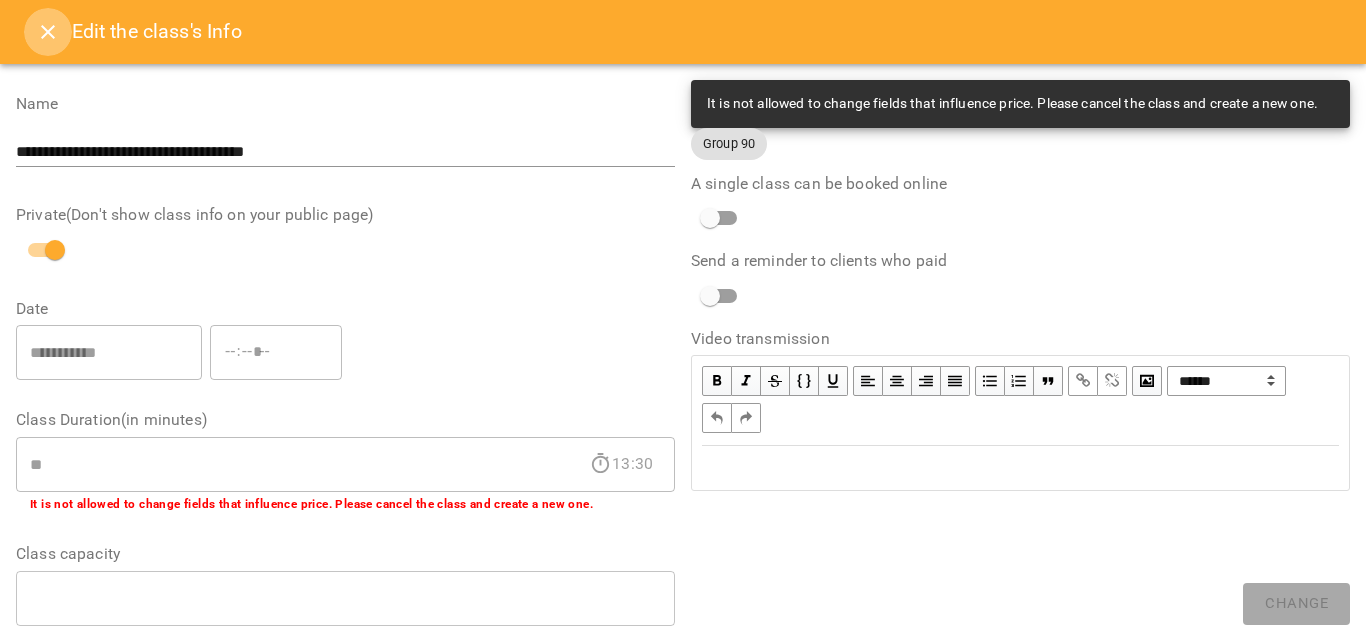click at bounding box center [48, 32] 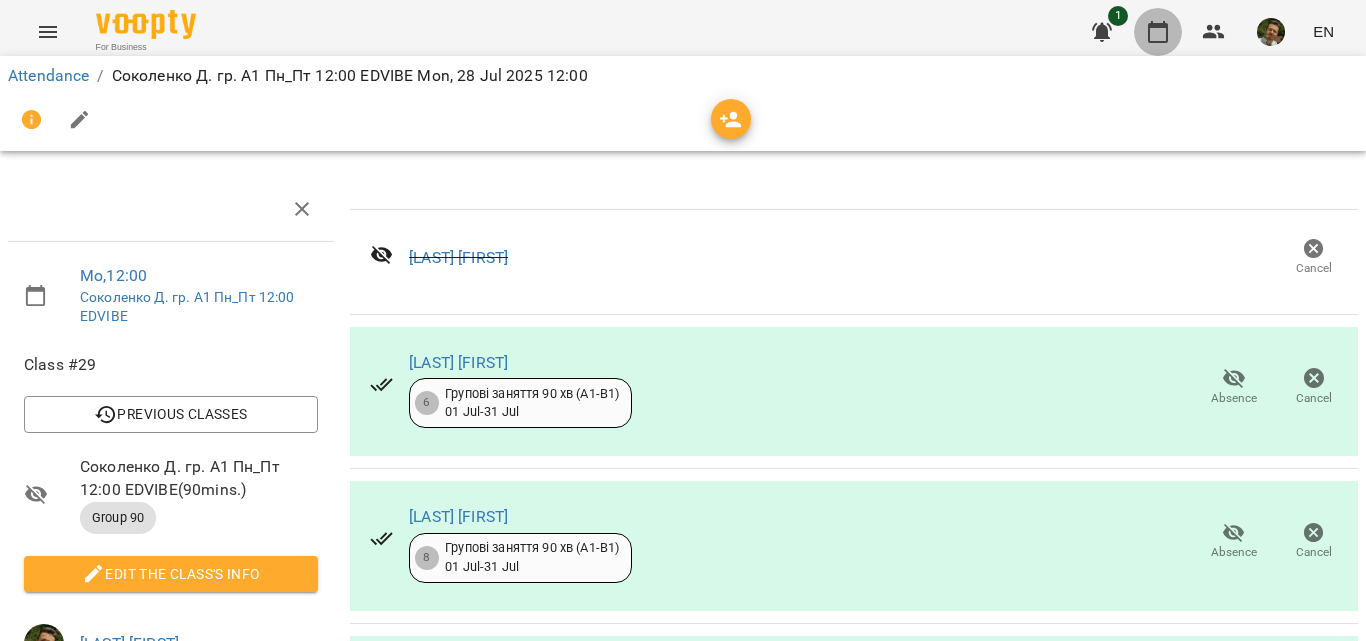 click at bounding box center [1158, 32] 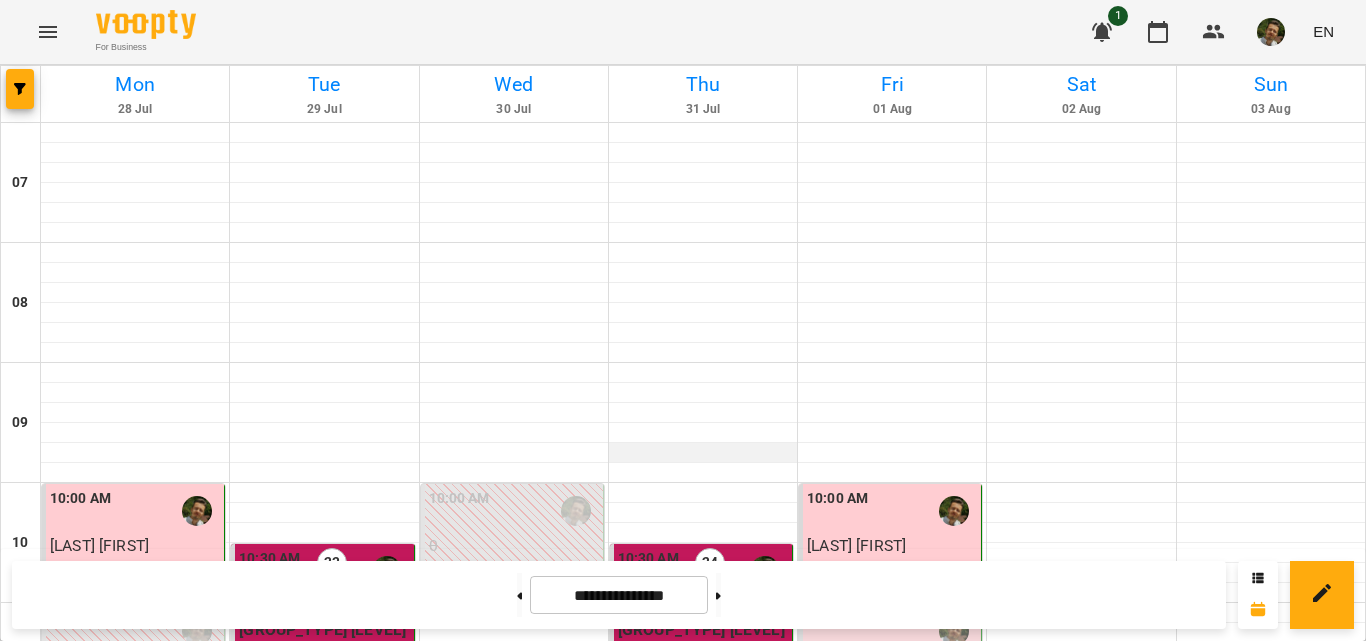 scroll, scrollTop: 436, scrollLeft: 0, axis: vertical 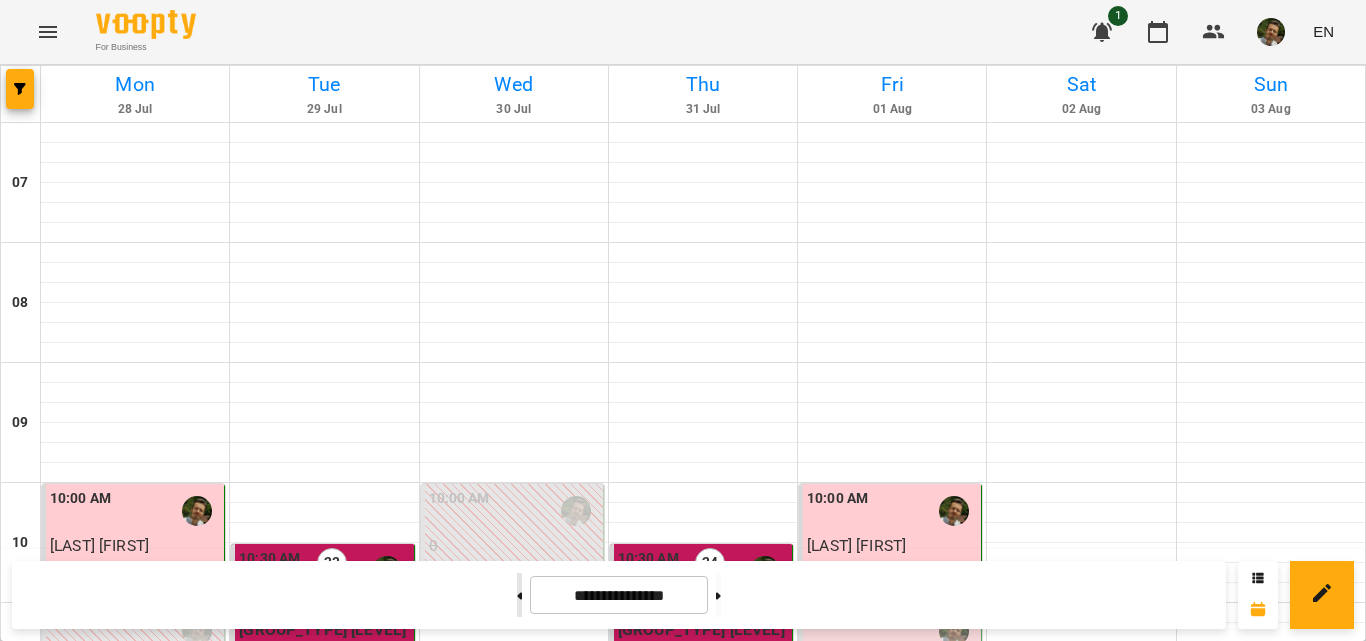 click at bounding box center [519, 595] 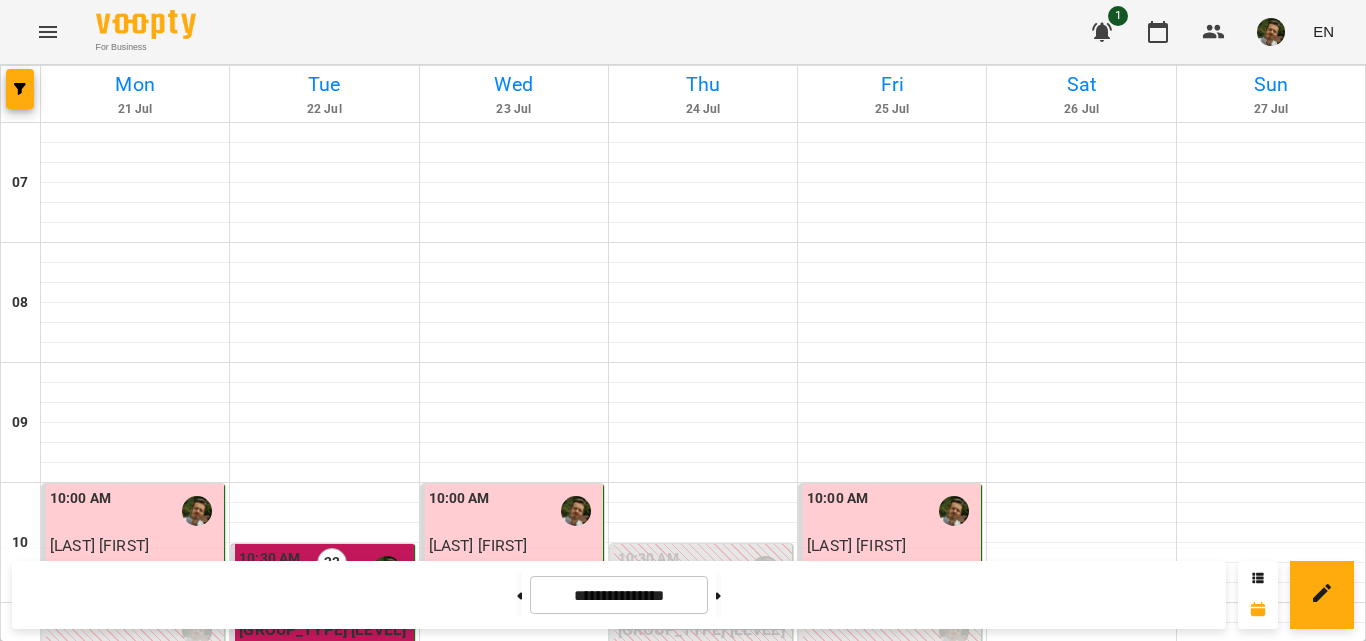 scroll, scrollTop: 440, scrollLeft: 0, axis: vertical 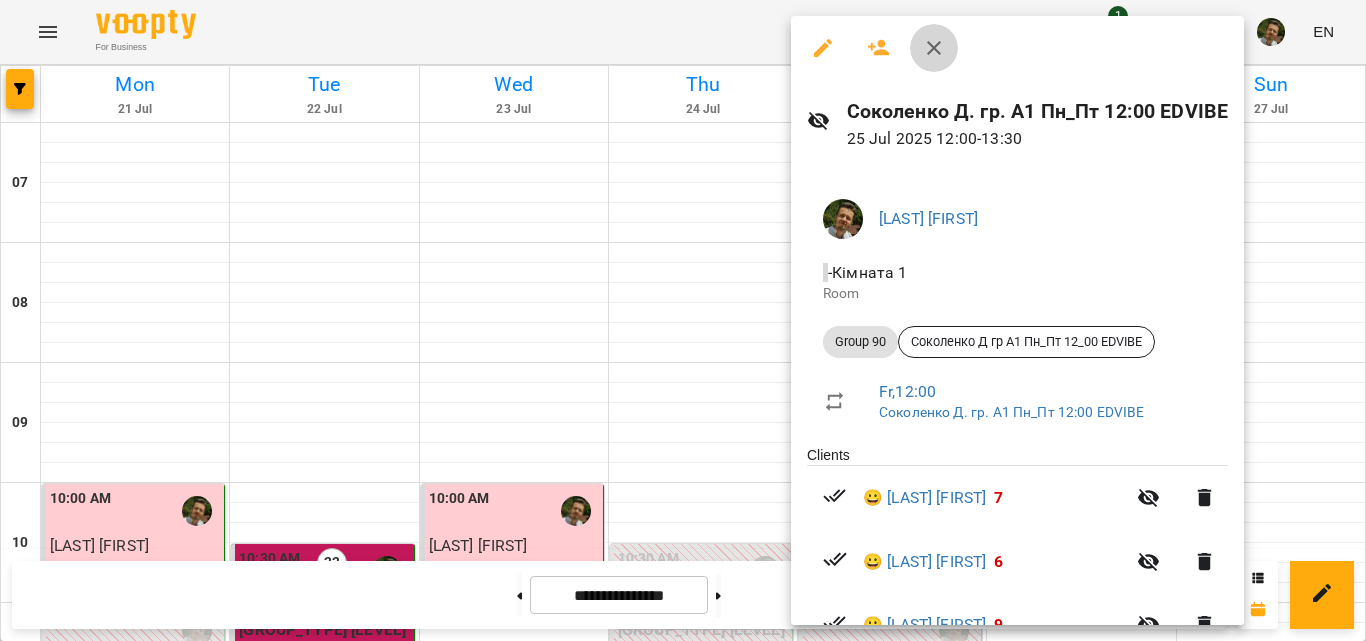 click 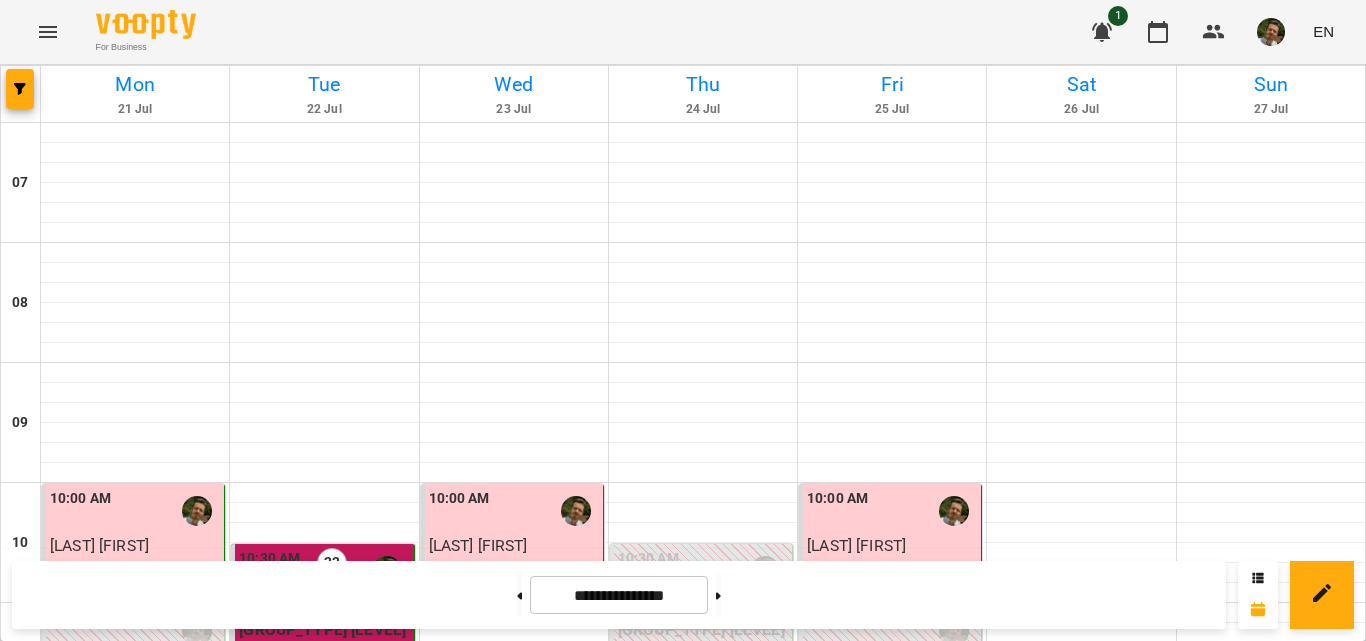 click on "6" at bounding box center (892, 786) 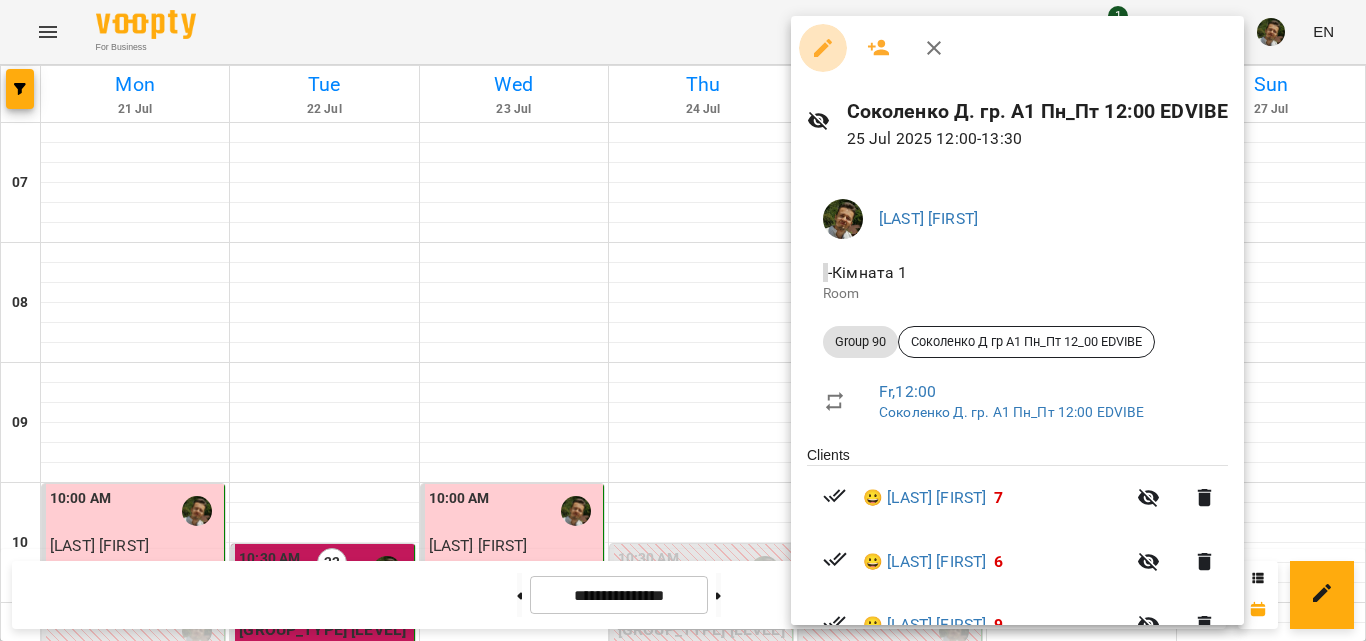 click 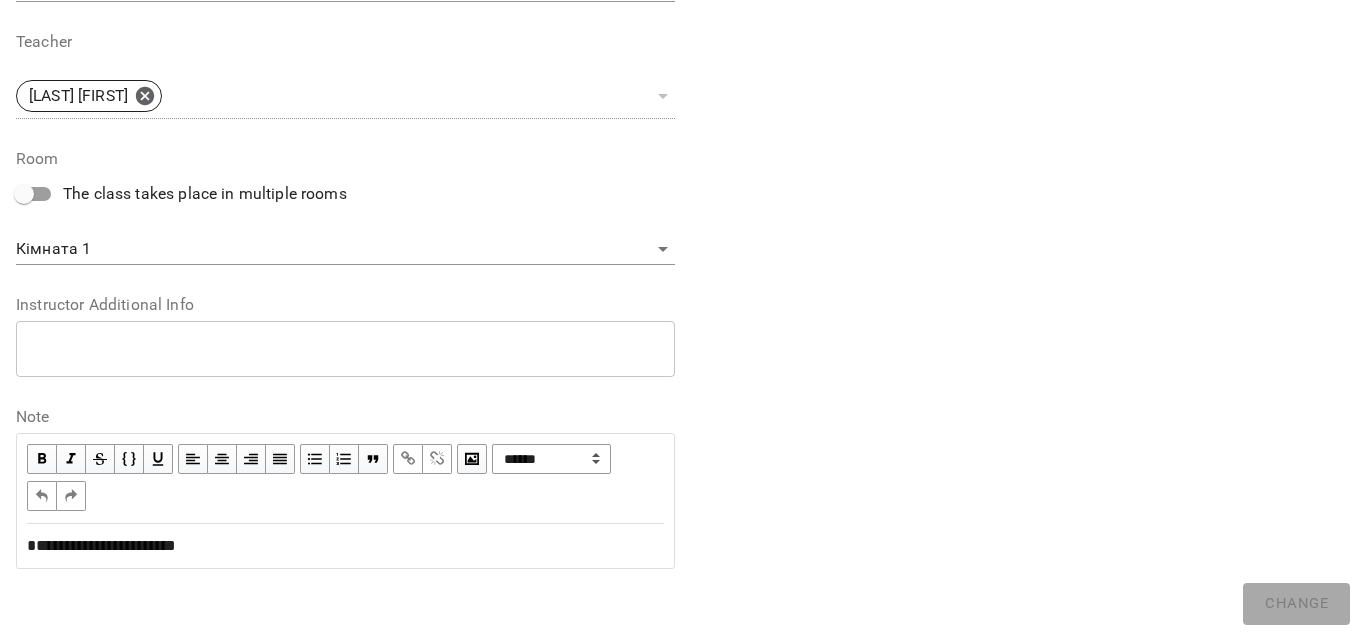scroll, scrollTop: 0, scrollLeft: 0, axis: both 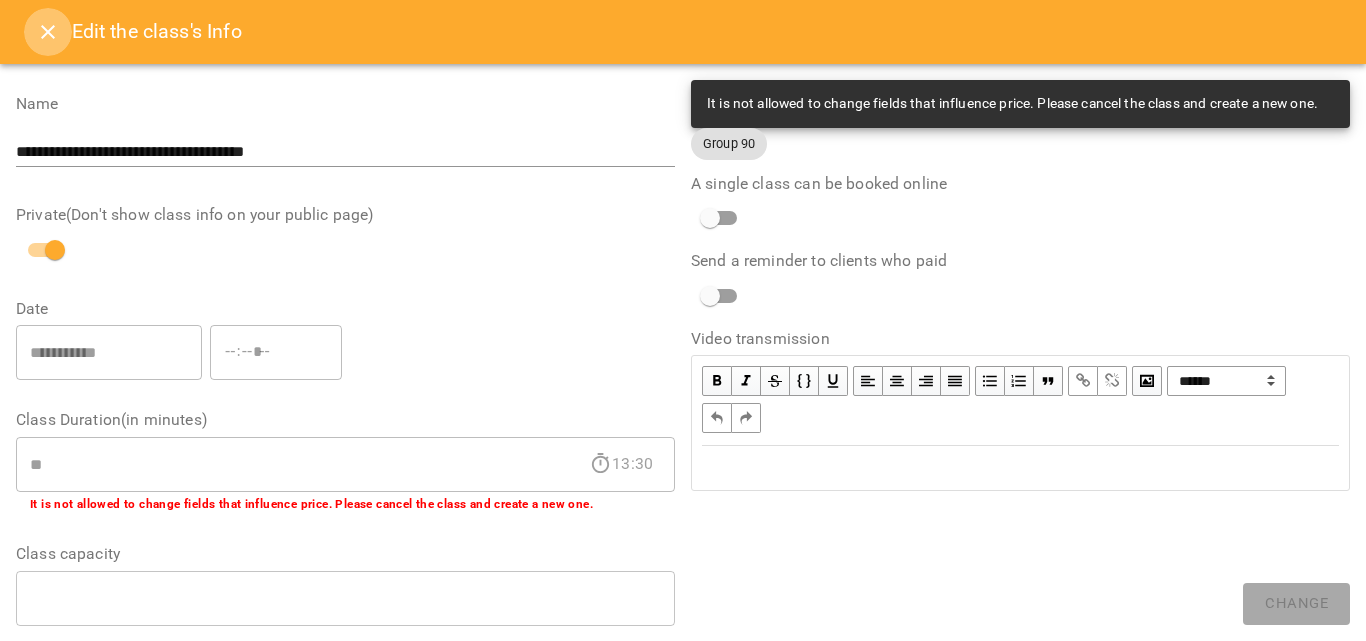 click 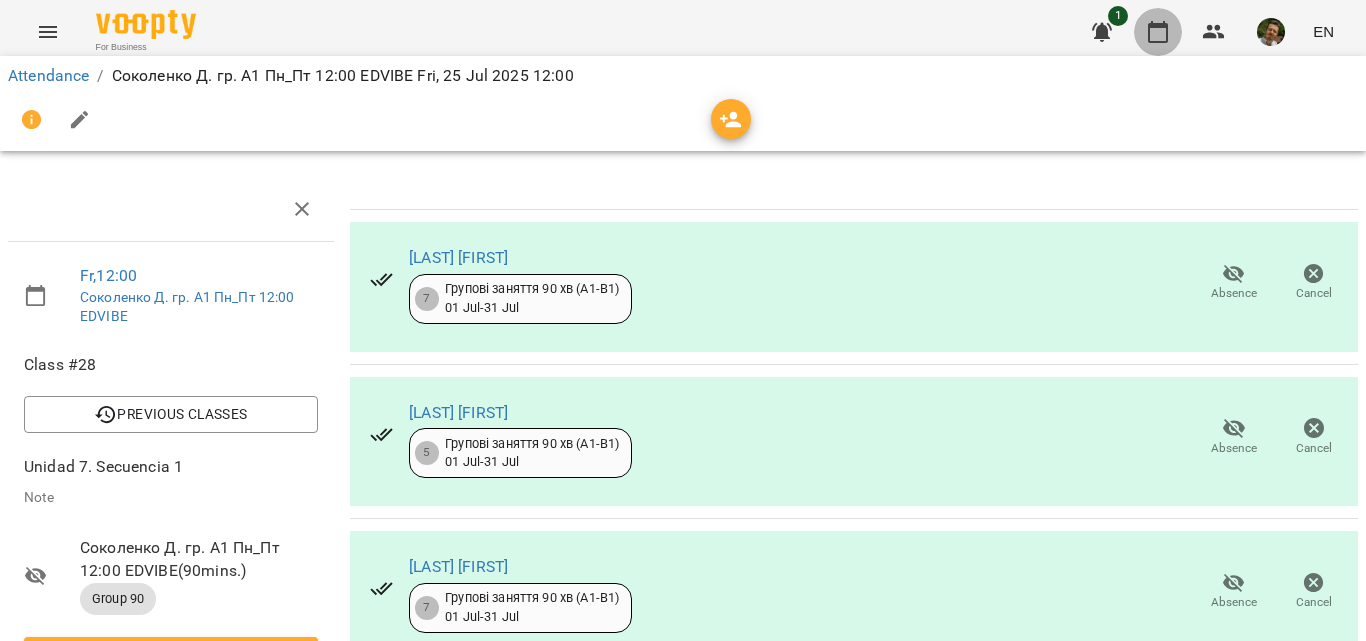 click 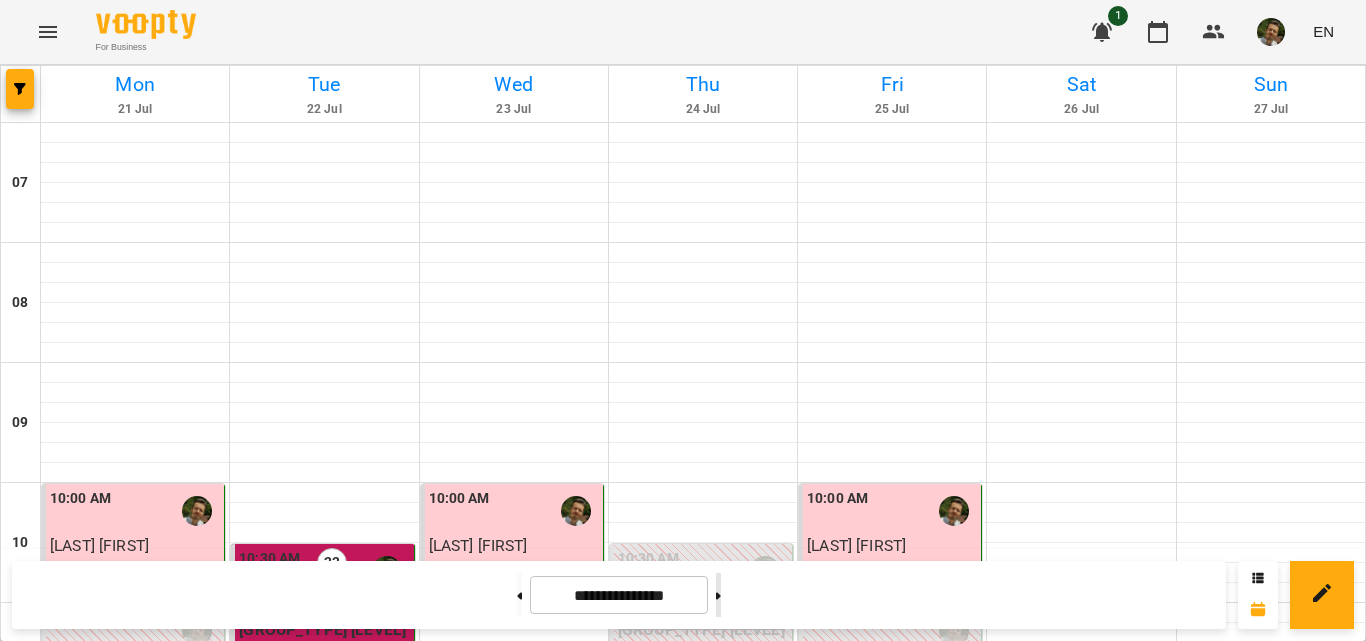 click at bounding box center [718, 595] 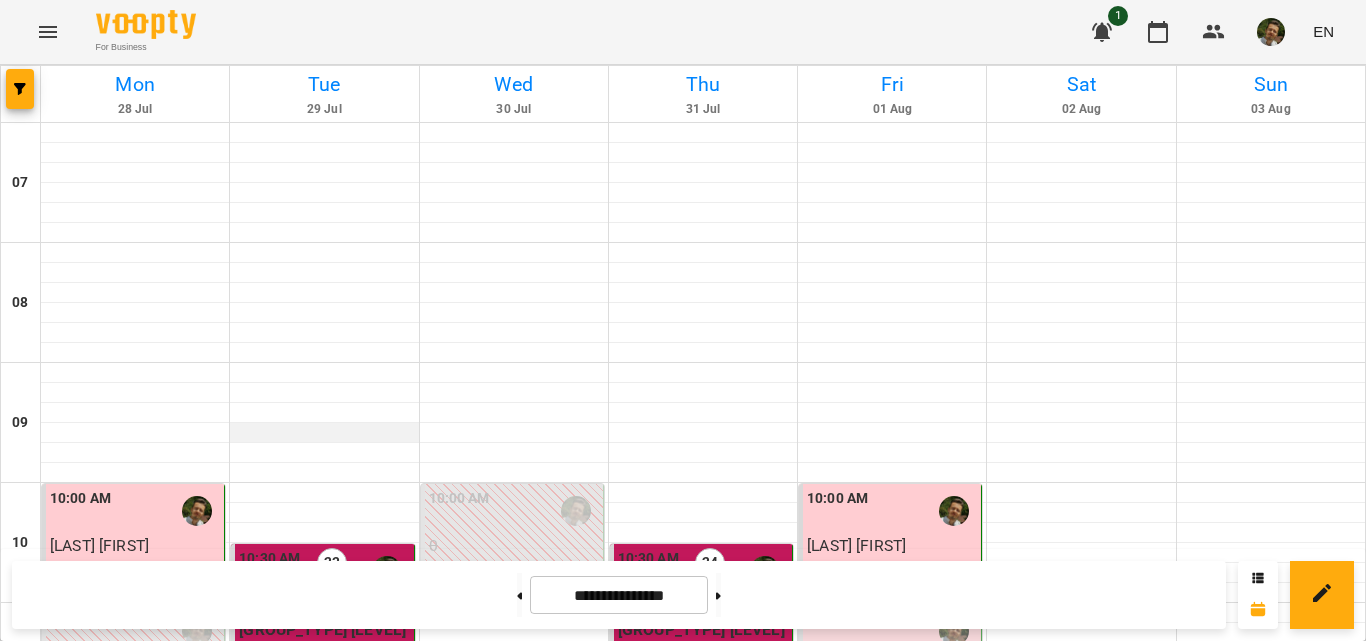 scroll, scrollTop: 372, scrollLeft: 0, axis: vertical 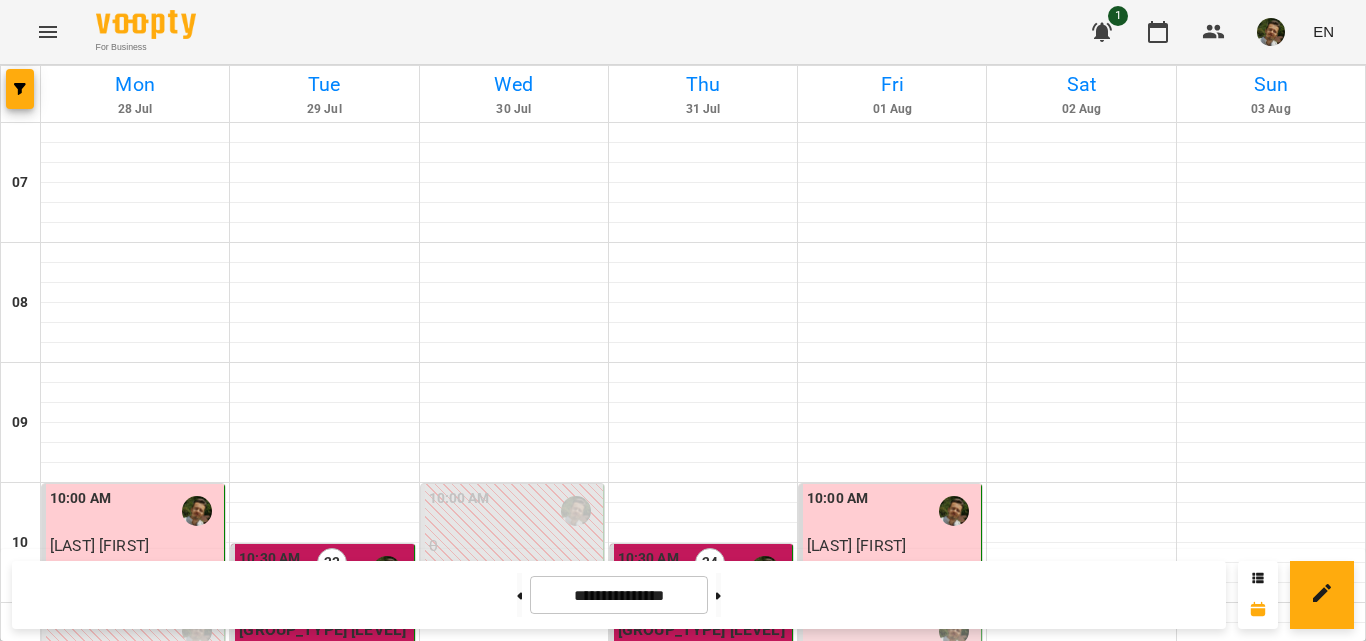 click on "Group 90 (Соколенко Д гр А1 Пн_Пт 12_00 EDVIBE)" at bounding box center (135, 833) 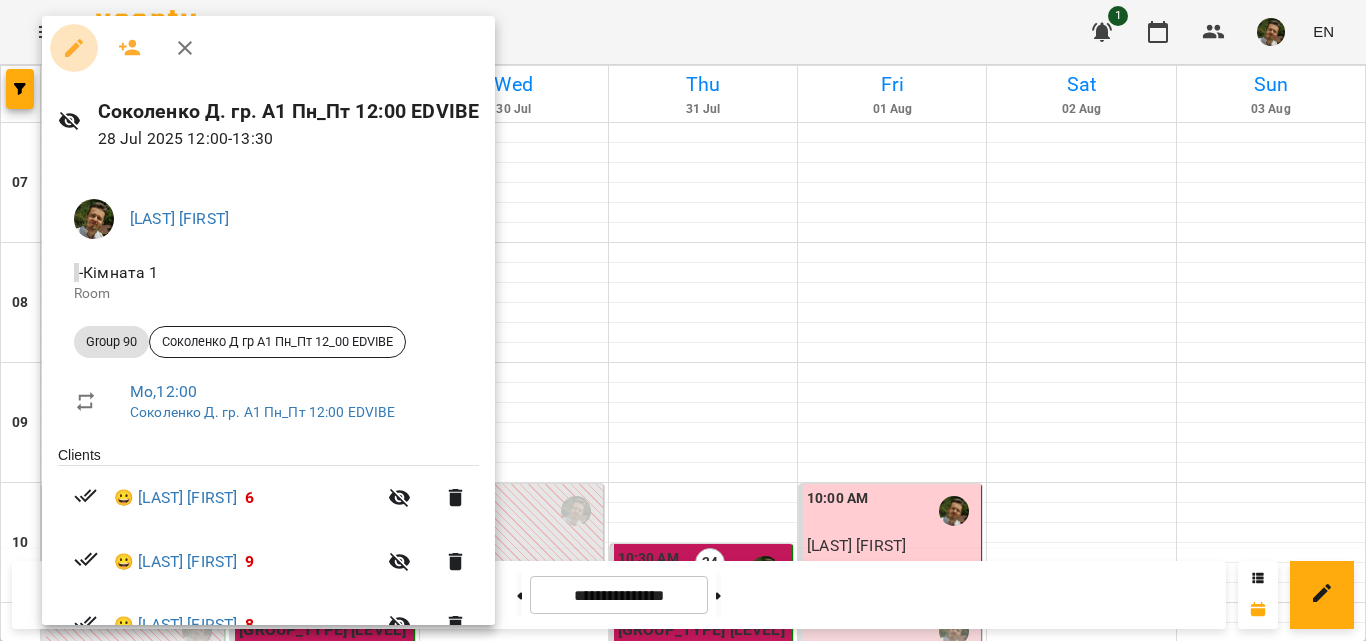 click 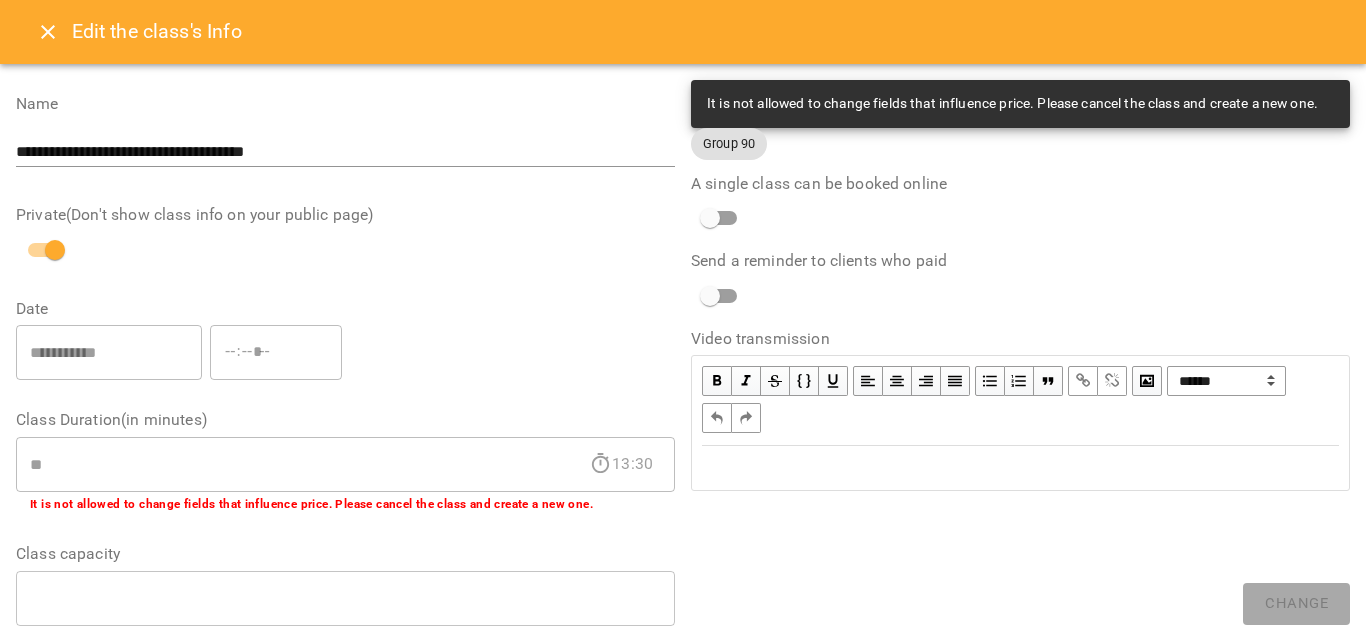 scroll, scrollTop: 727, scrollLeft: 0, axis: vertical 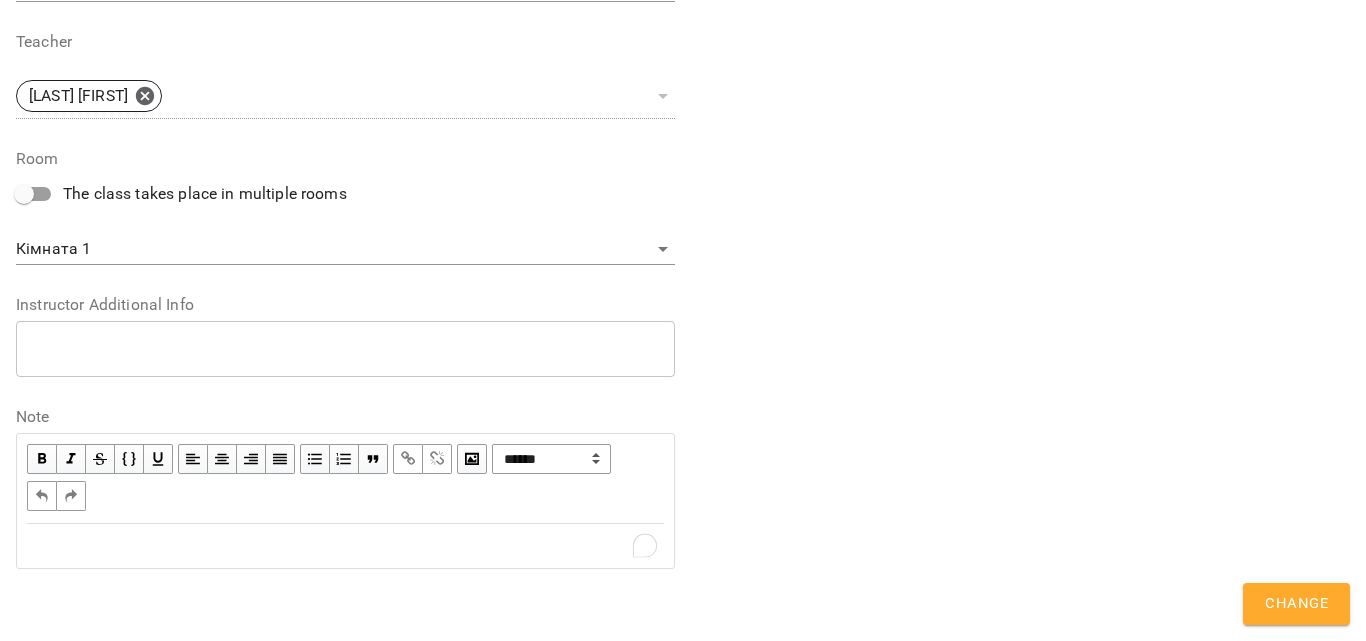 click at bounding box center (345, 546) 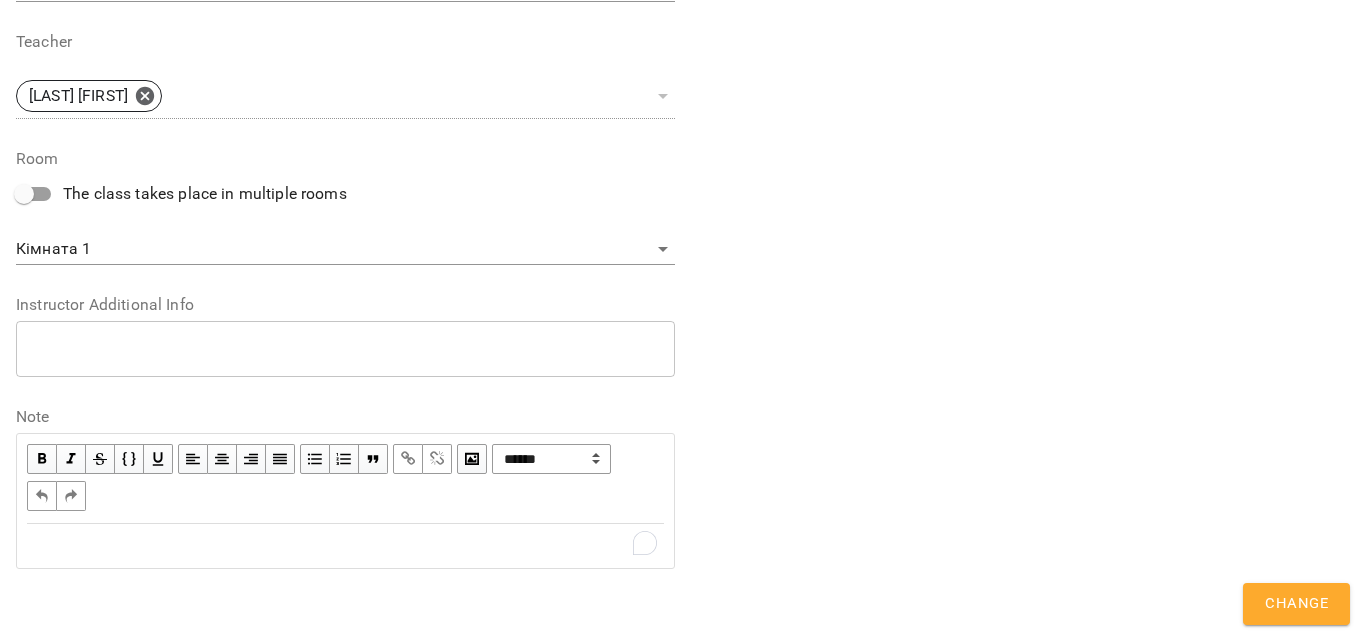 scroll, scrollTop: 810, scrollLeft: 0, axis: vertical 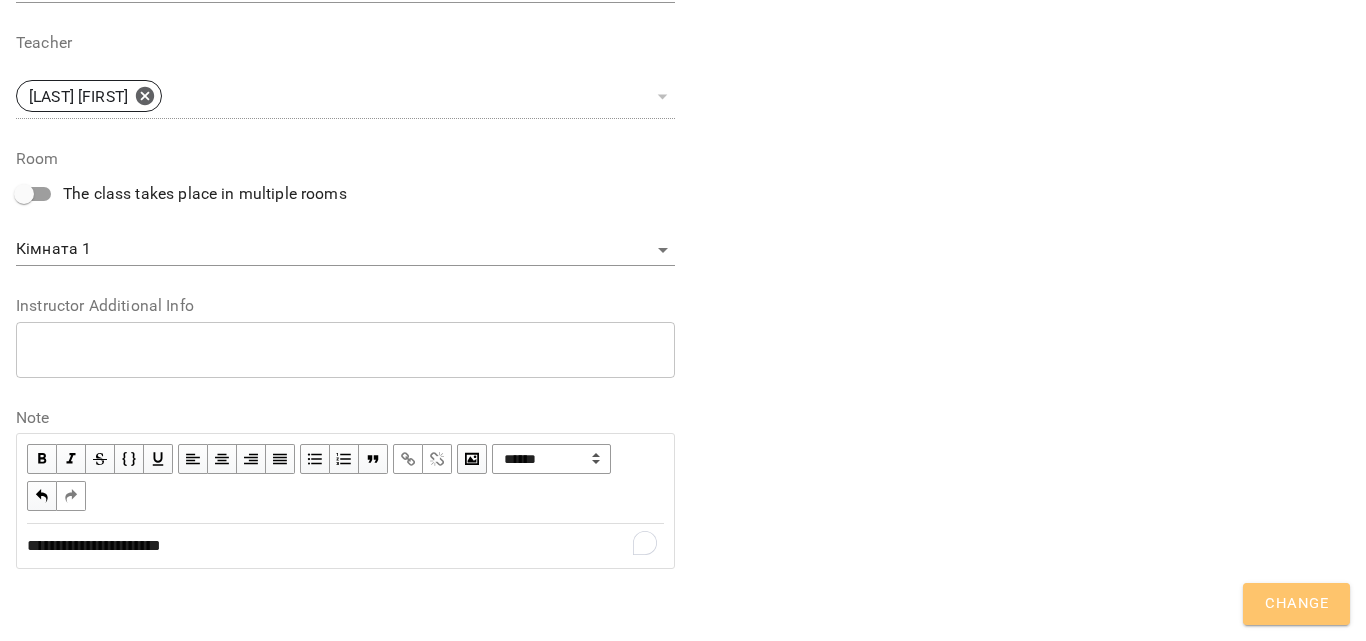 click on "Change" at bounding box center (1296, 604) 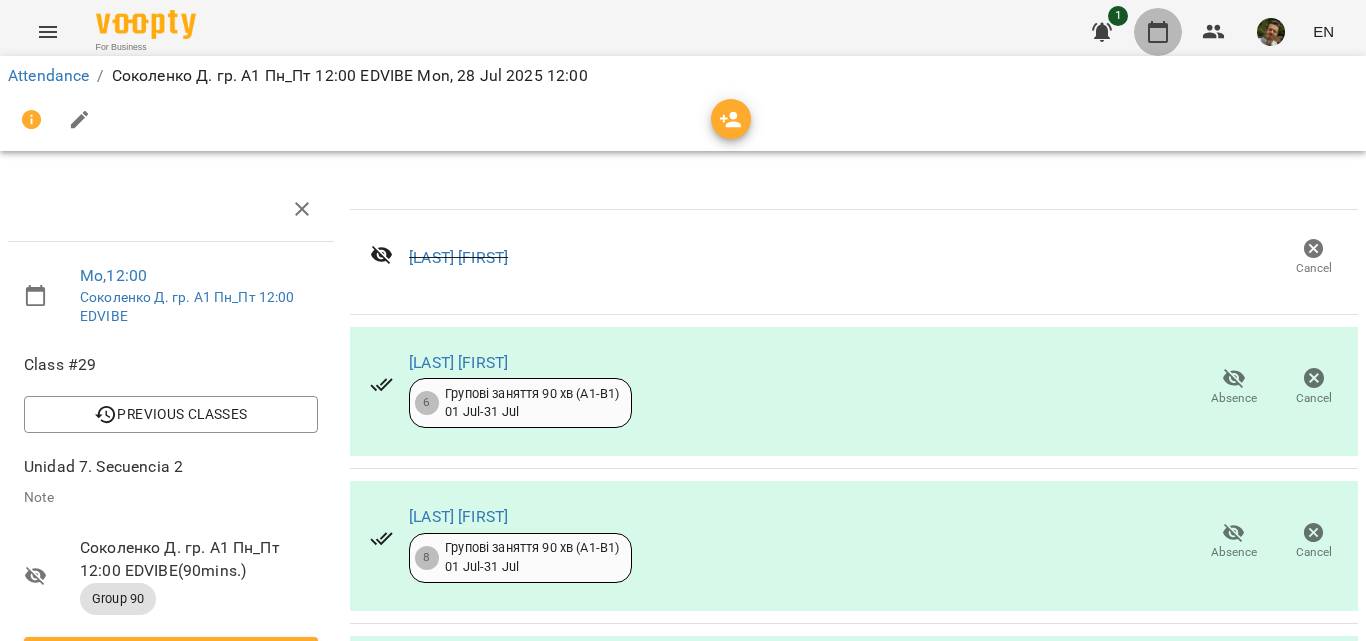 click 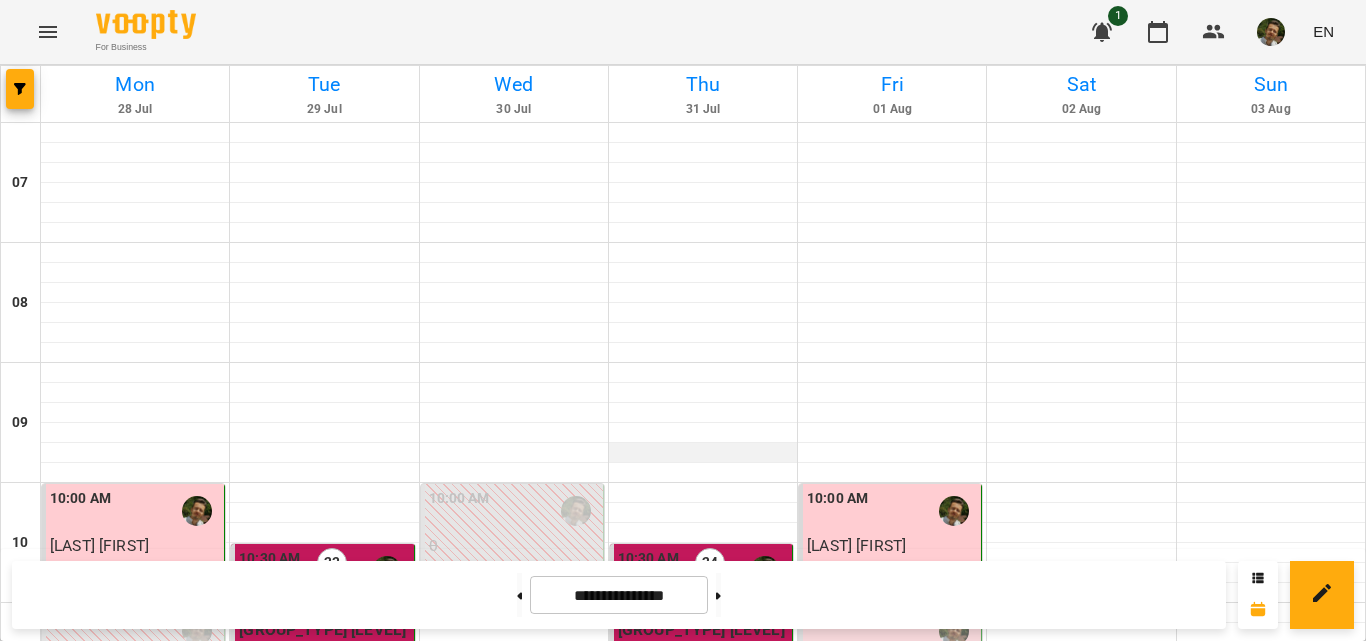 scroll, scrollTop: 365, scrollLeft: 0, axis: vertical 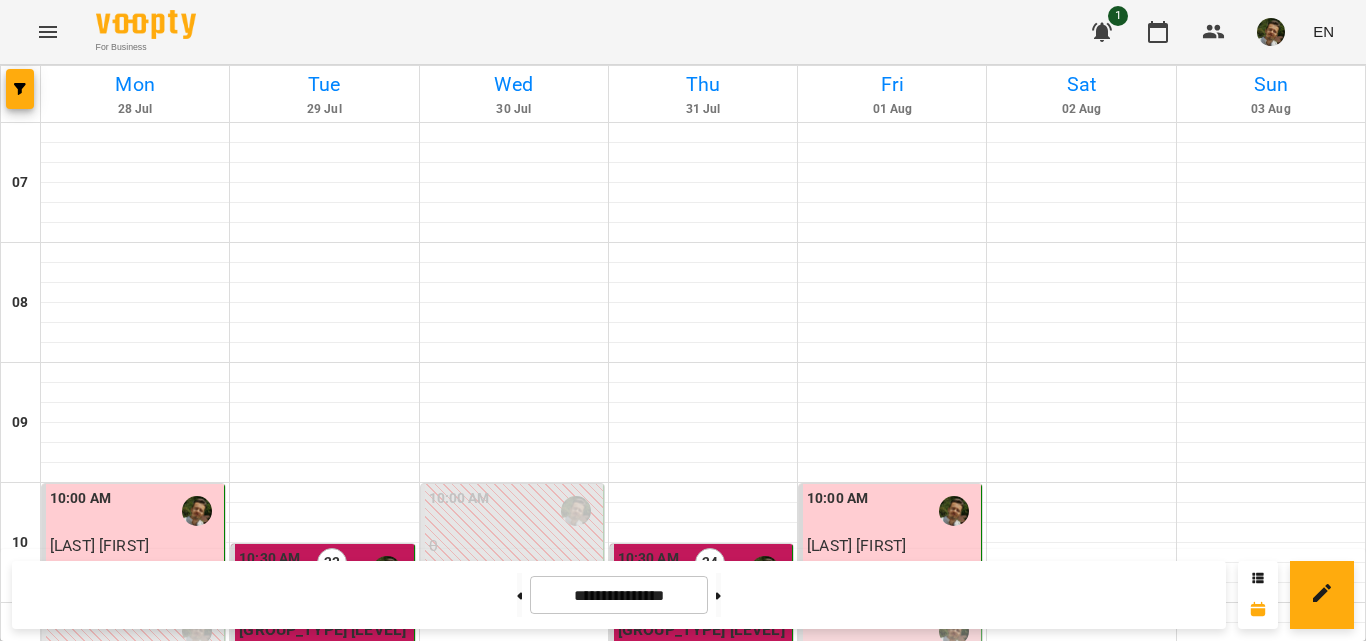 click on "12:00 PM 30" at bounding box center (892, 751) 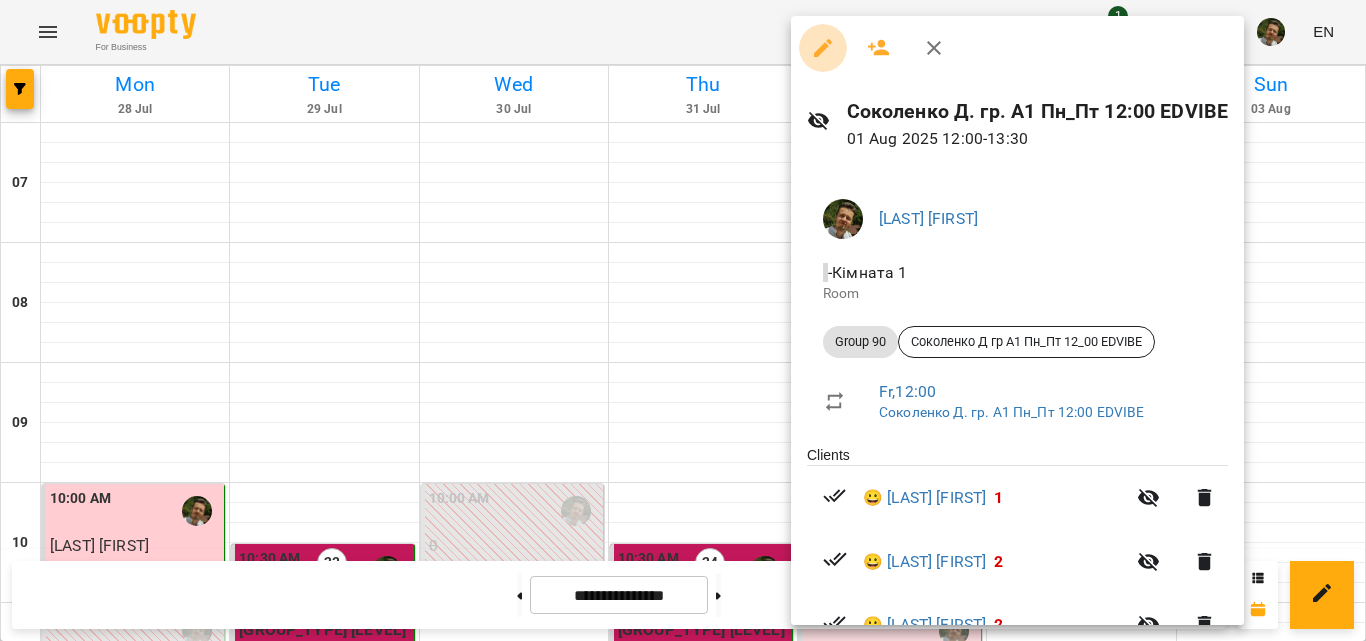click 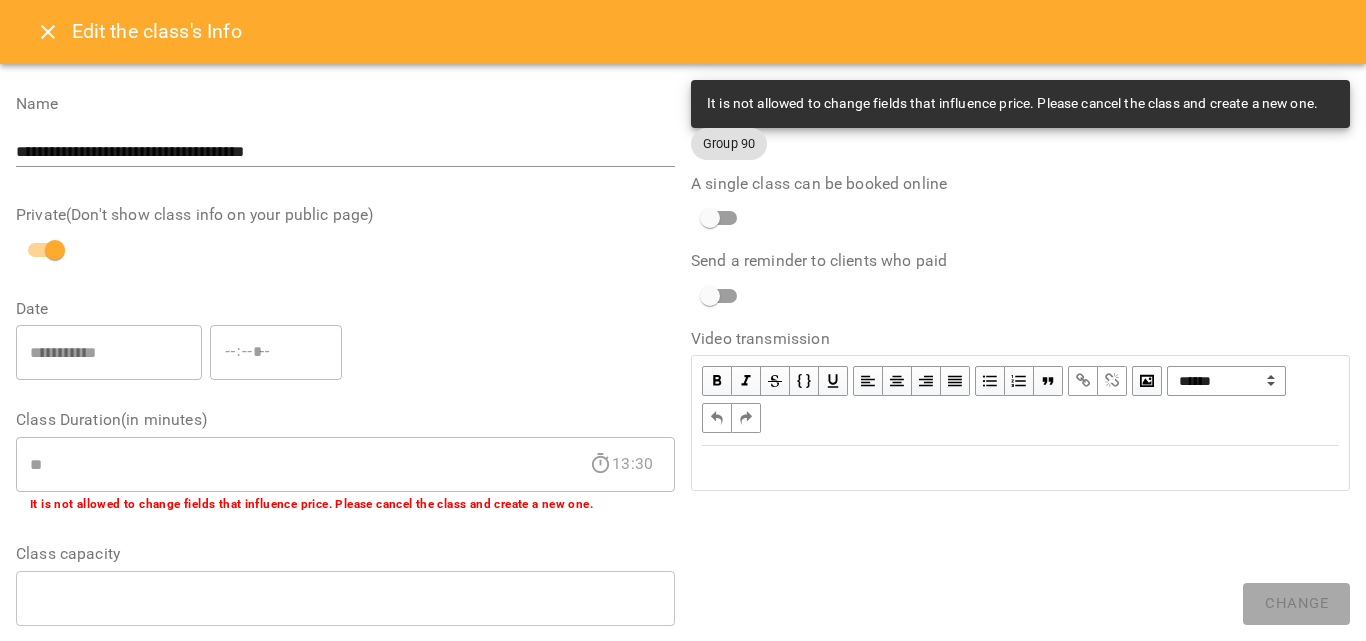 scroll, scrollTop: 727, scrollLeft: 0, axis: vertical 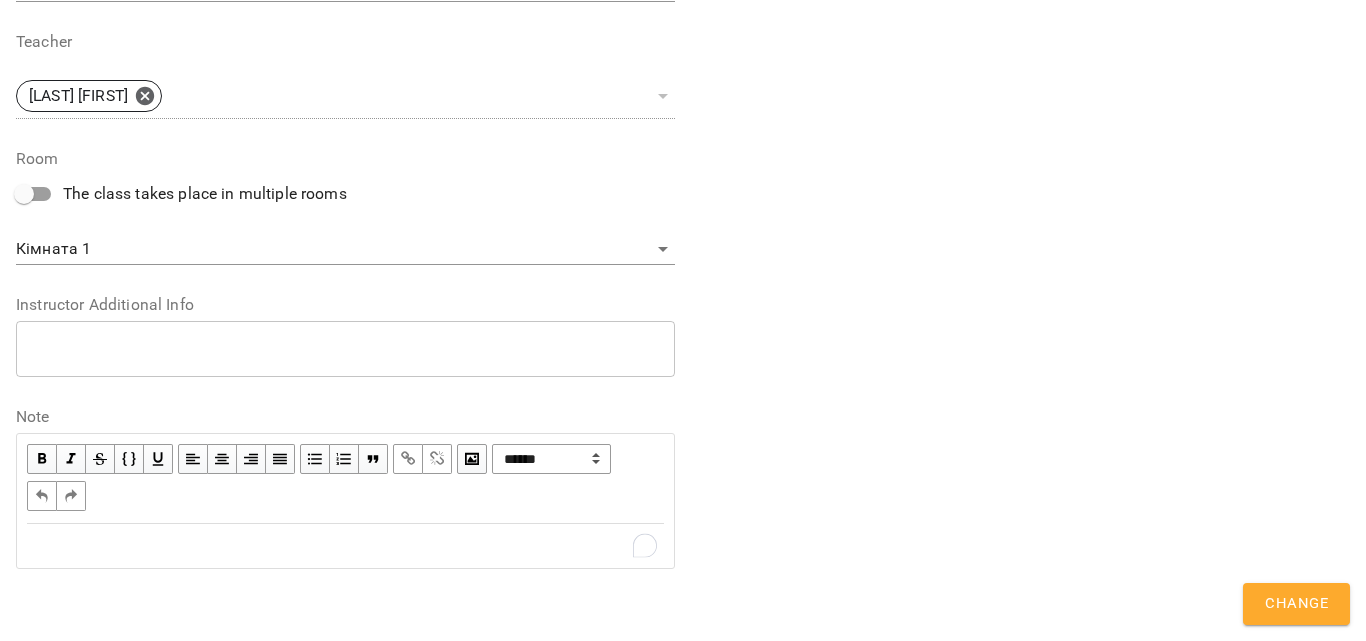 click at bounding box center (345, 546) 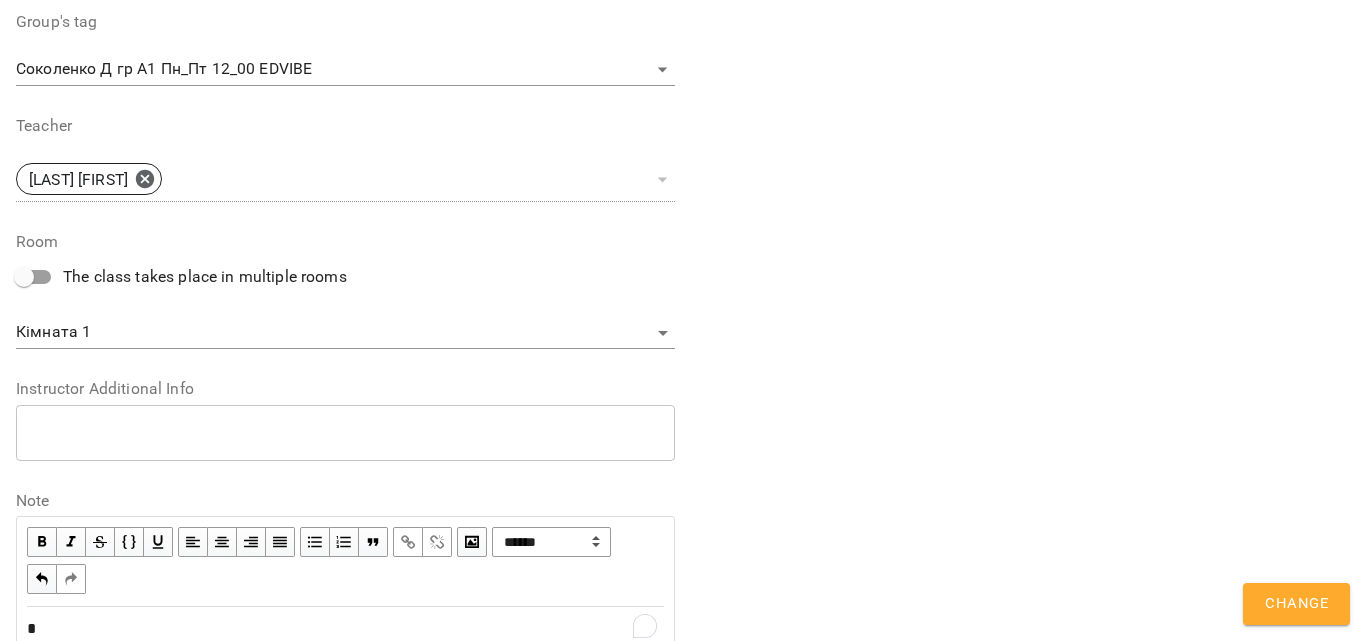 type 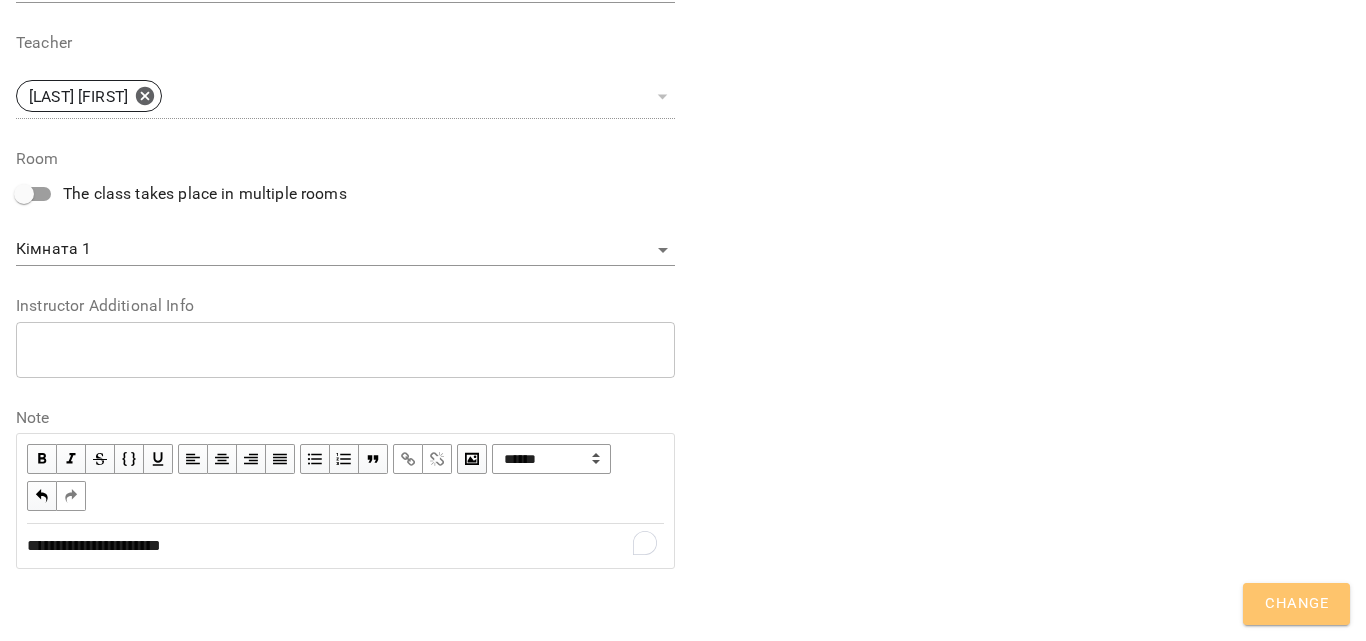 click on "Change" at bounding box center [1296, 604] 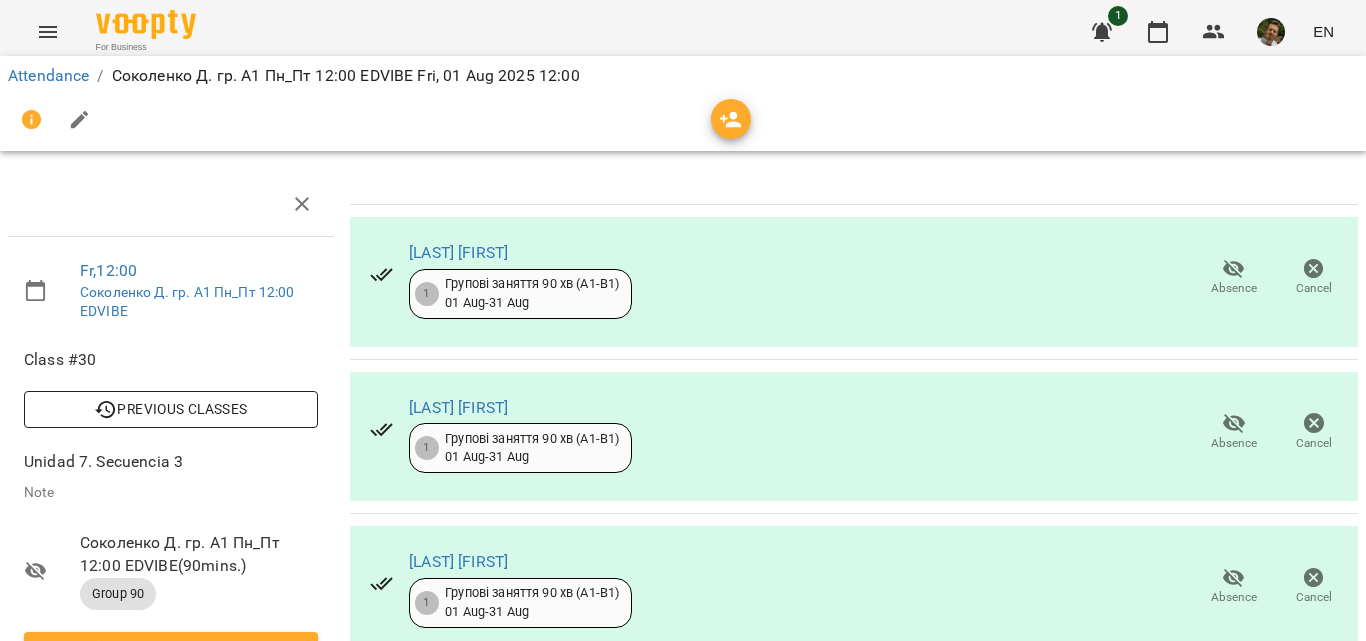 scroll, scrollTop: 0, scrollLeft: 0, axis: both 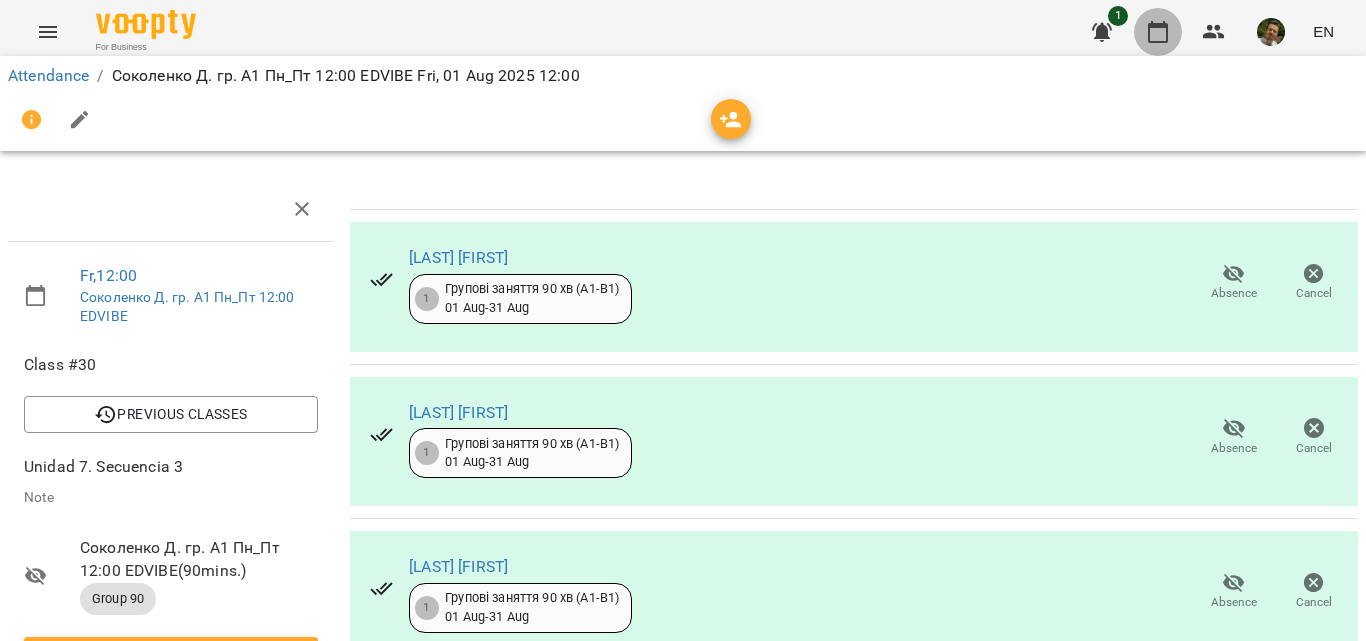 click at bounding box center [1158, 32] 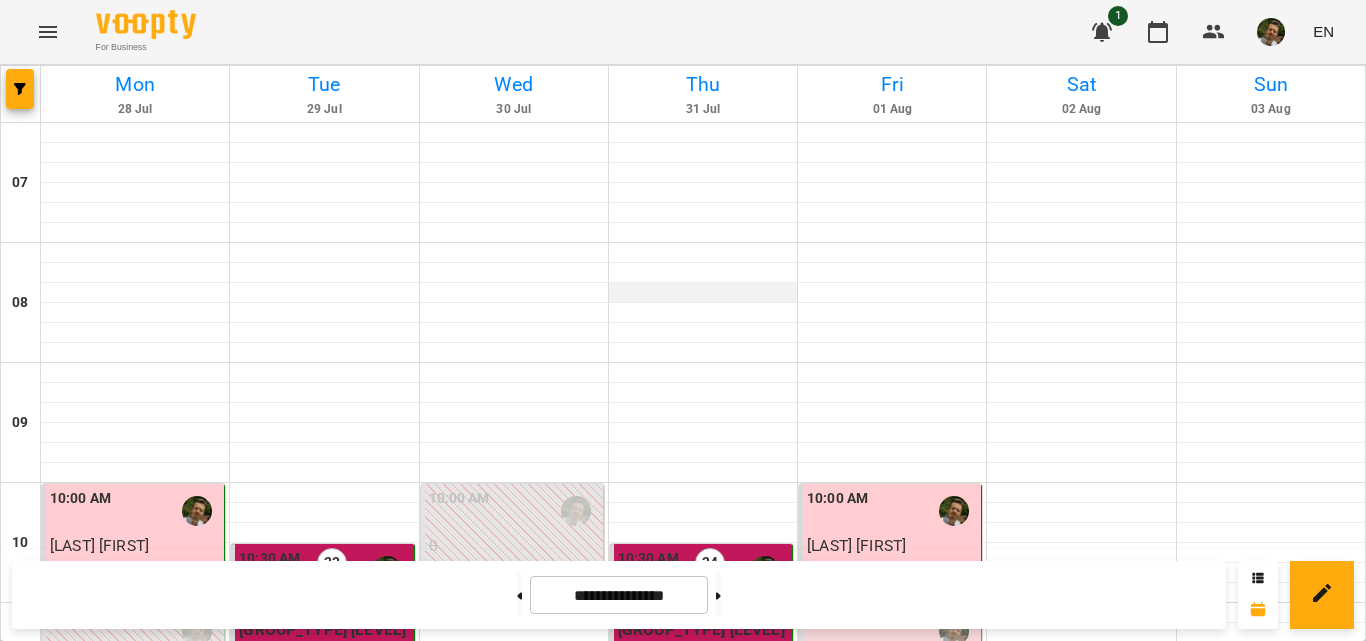 scroll, scrollTop: 474, scrollLeft: 0, axis: vertical 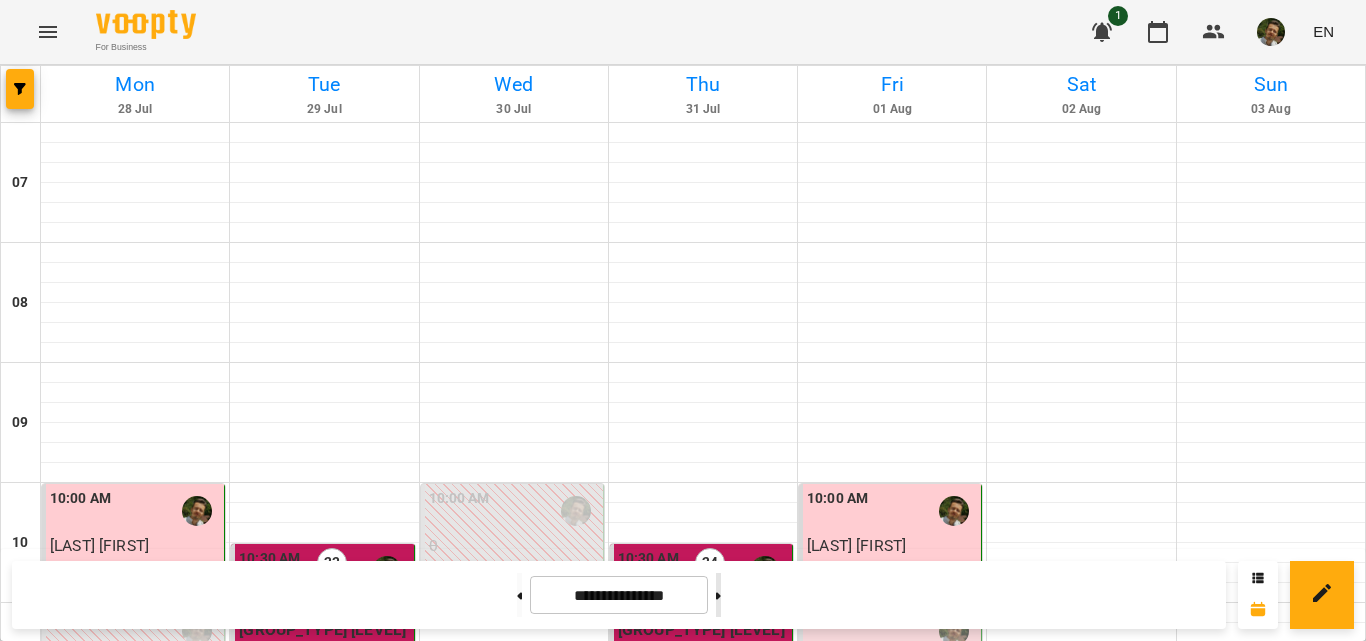 click at bounding box center [718, 595] 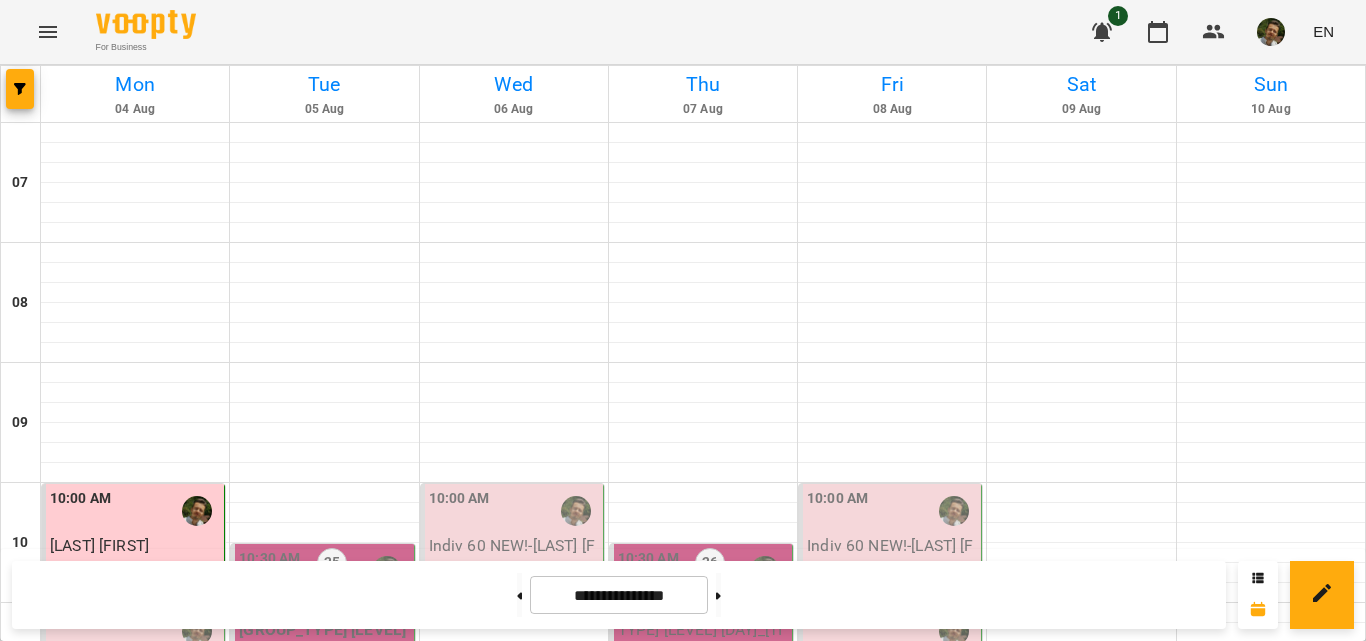 scroll, scrollTop: 0, scrollLeft: 0, axis: both 